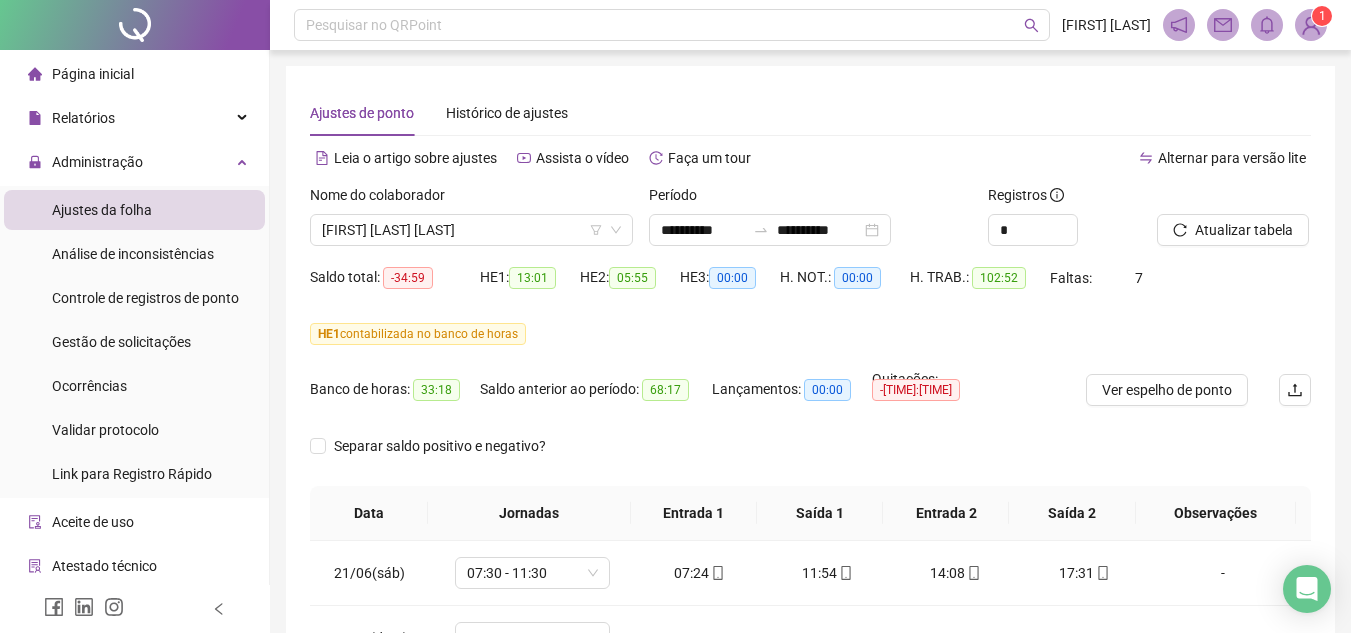 scroll, scrollTop: 445, scrollLeft: 0, axis: vertical 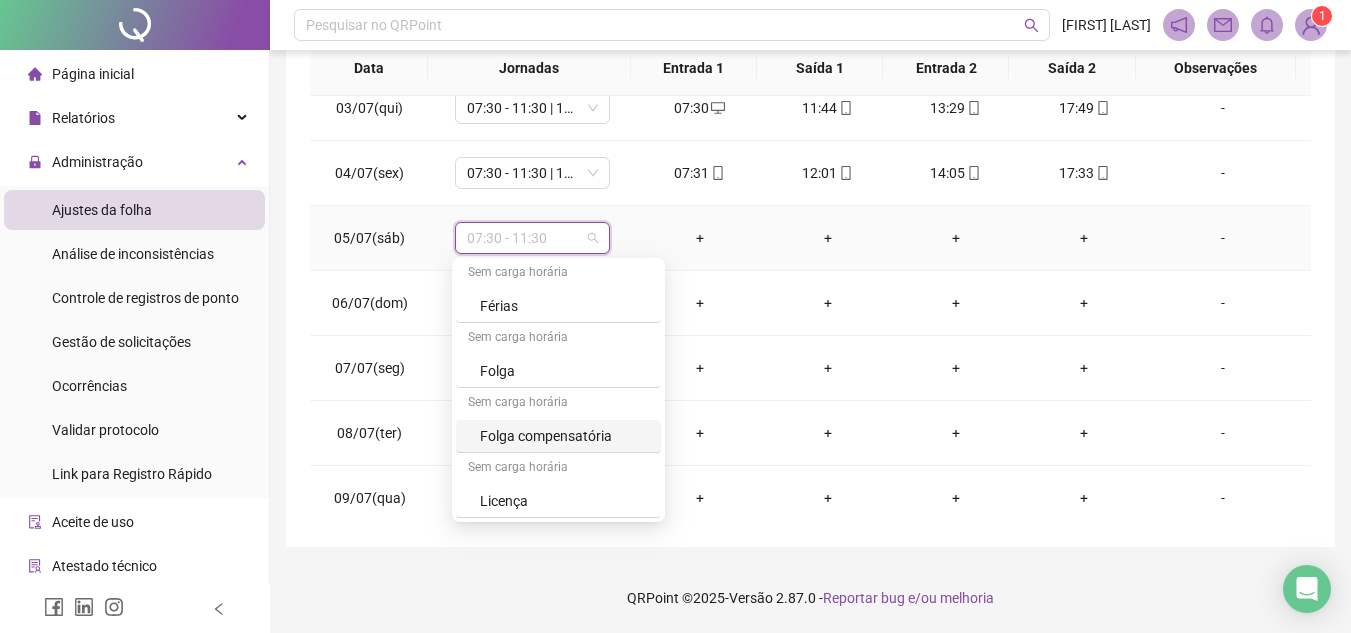 click on "Folga compensatória" at bounding box center [564, 436] 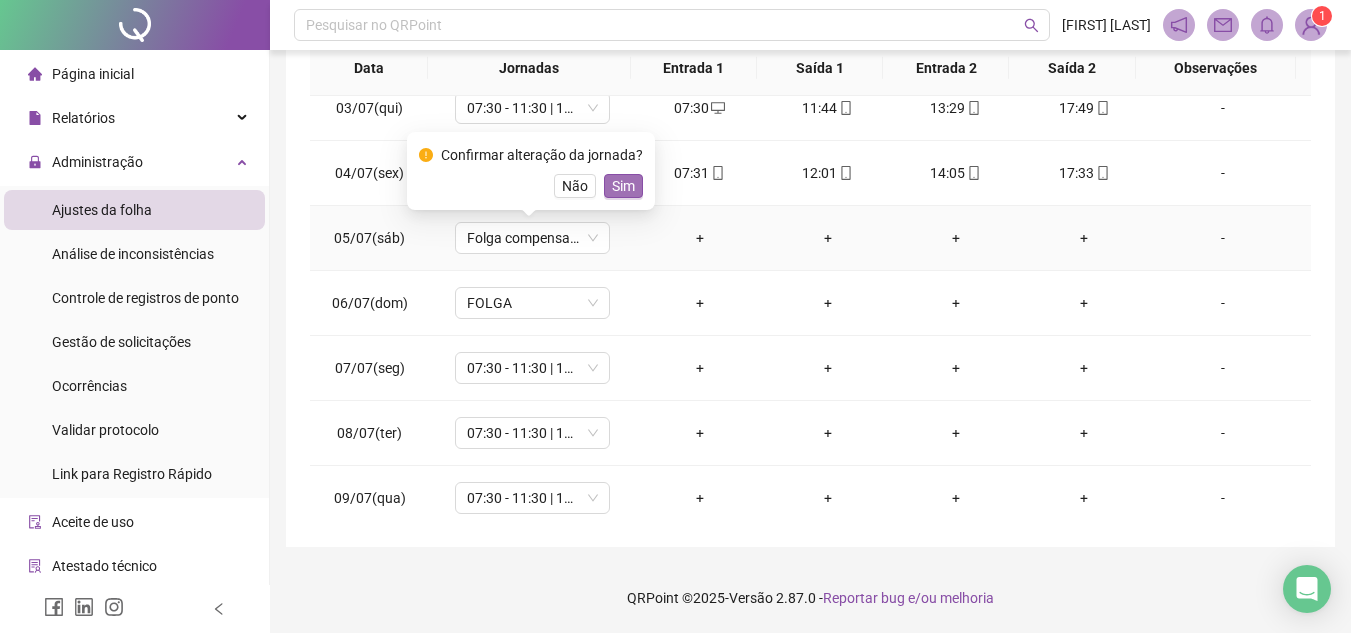 click on "Sim" at bounding box center [623, 186] 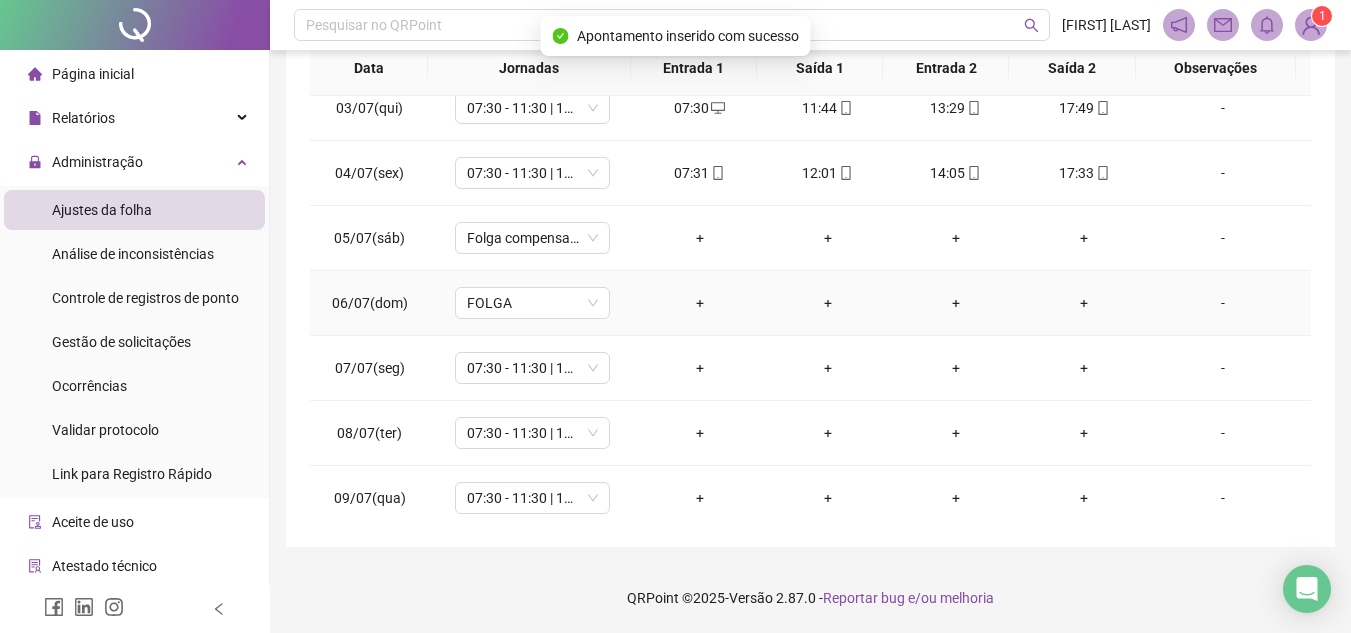 click on "+" at bounding box center (700, 303) 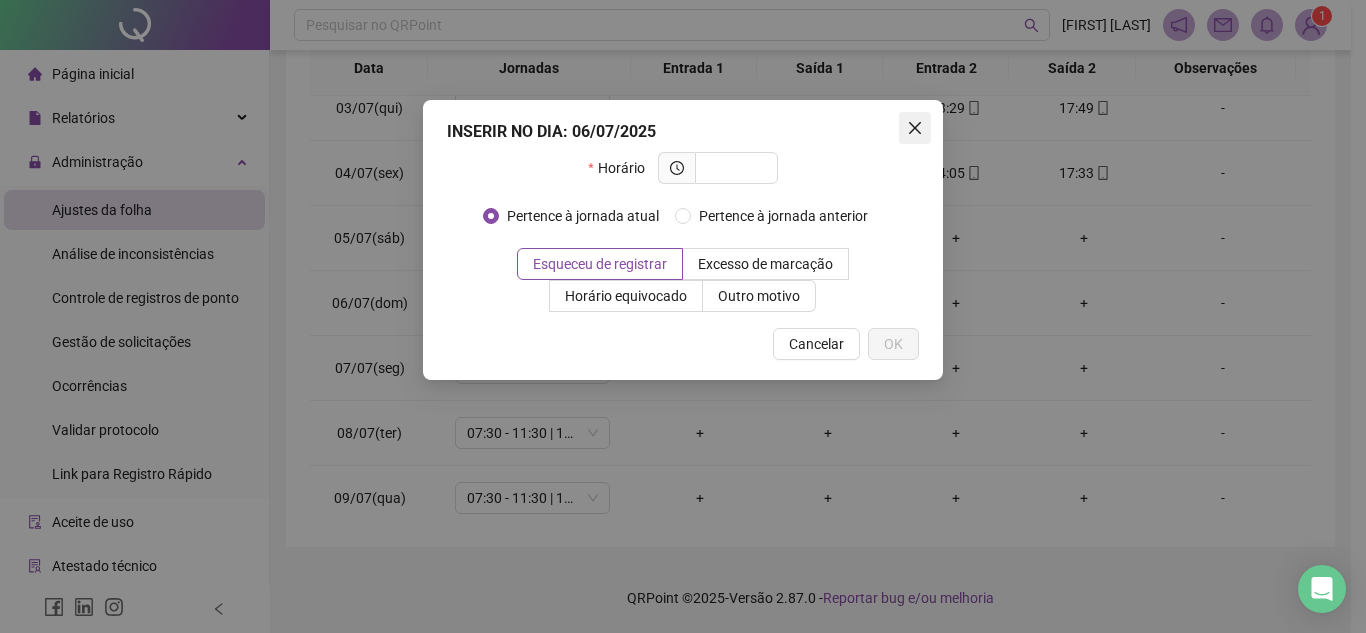 click 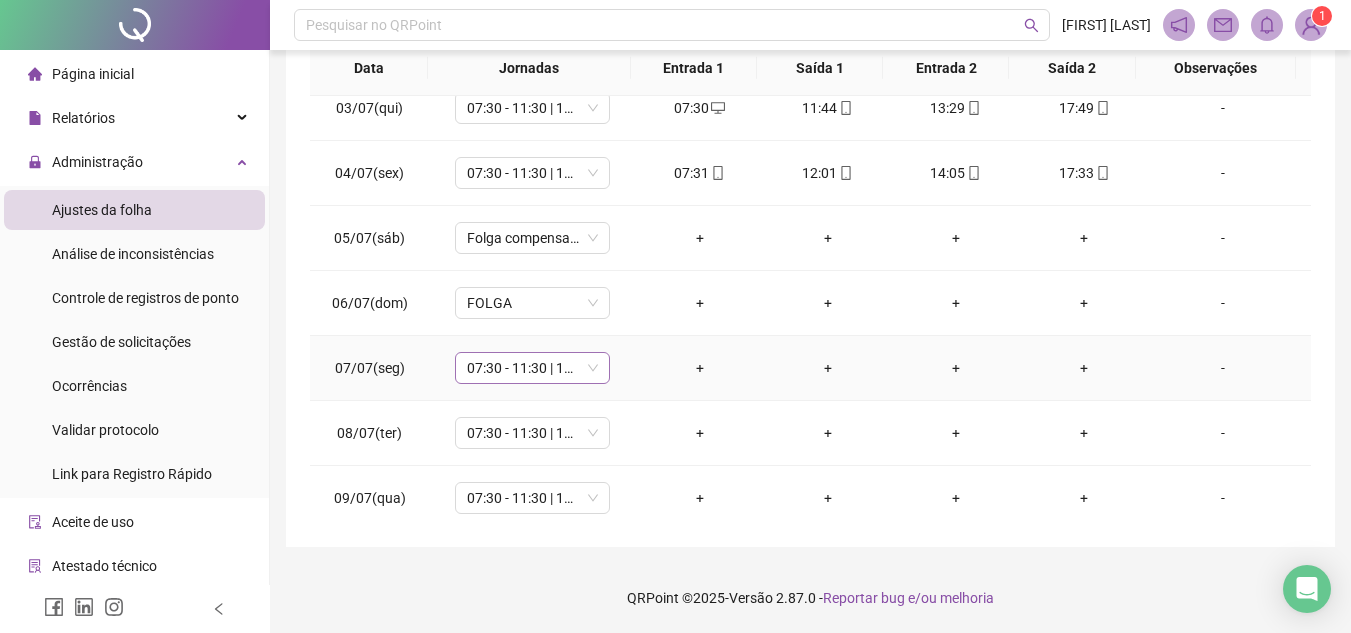 click on "07:30 - 11:30 | 13:00 - 17:00" at bounding box center [532, 368] 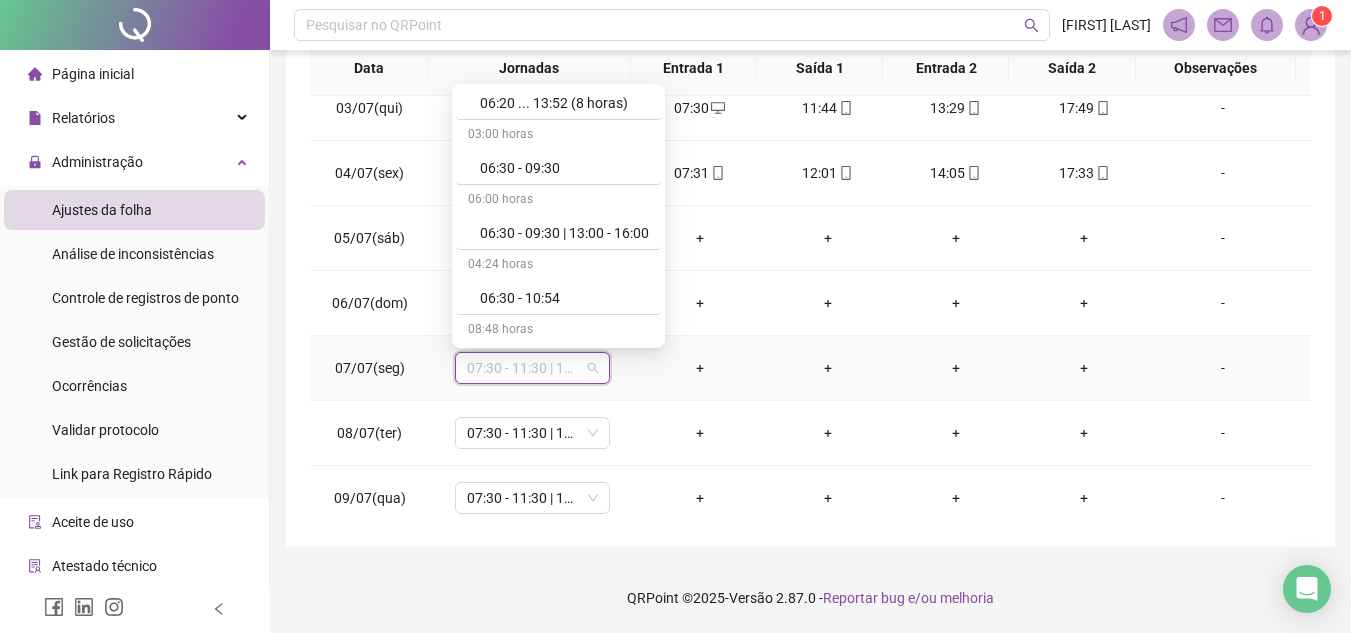 scroll, scrollTop: 1715, scrollLeft: 0, axis: vertical 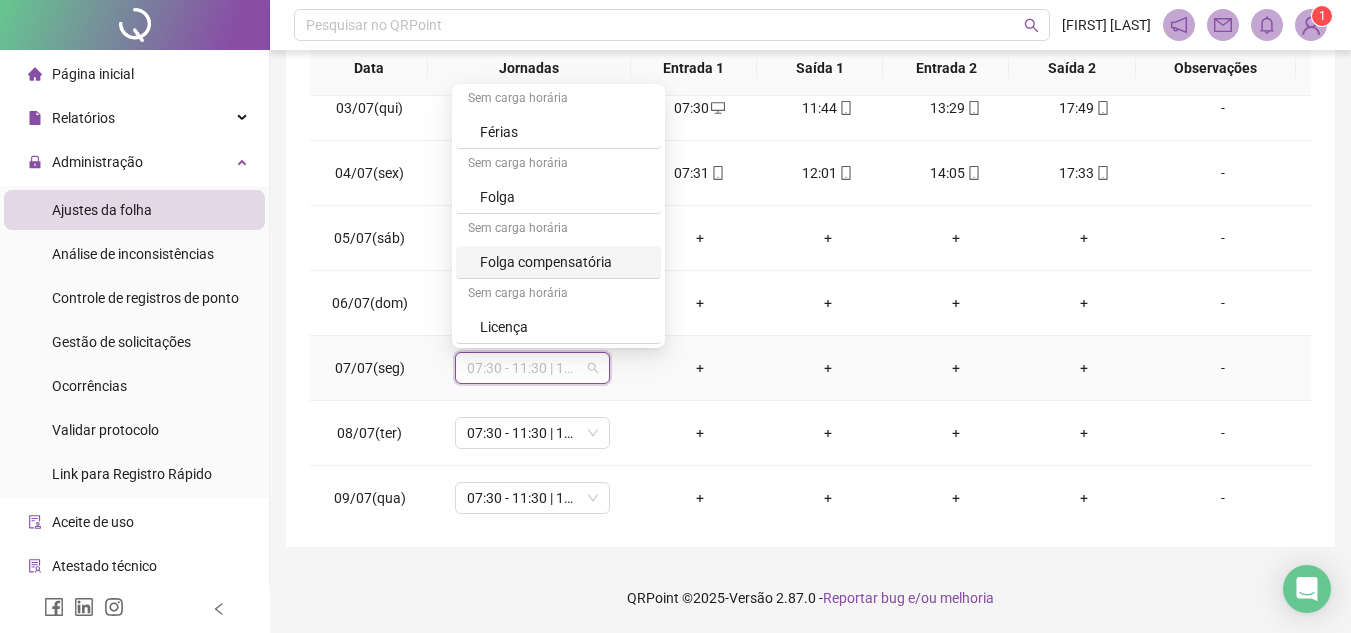 click on "Folga compensatória" at bounding box center (564, 262) 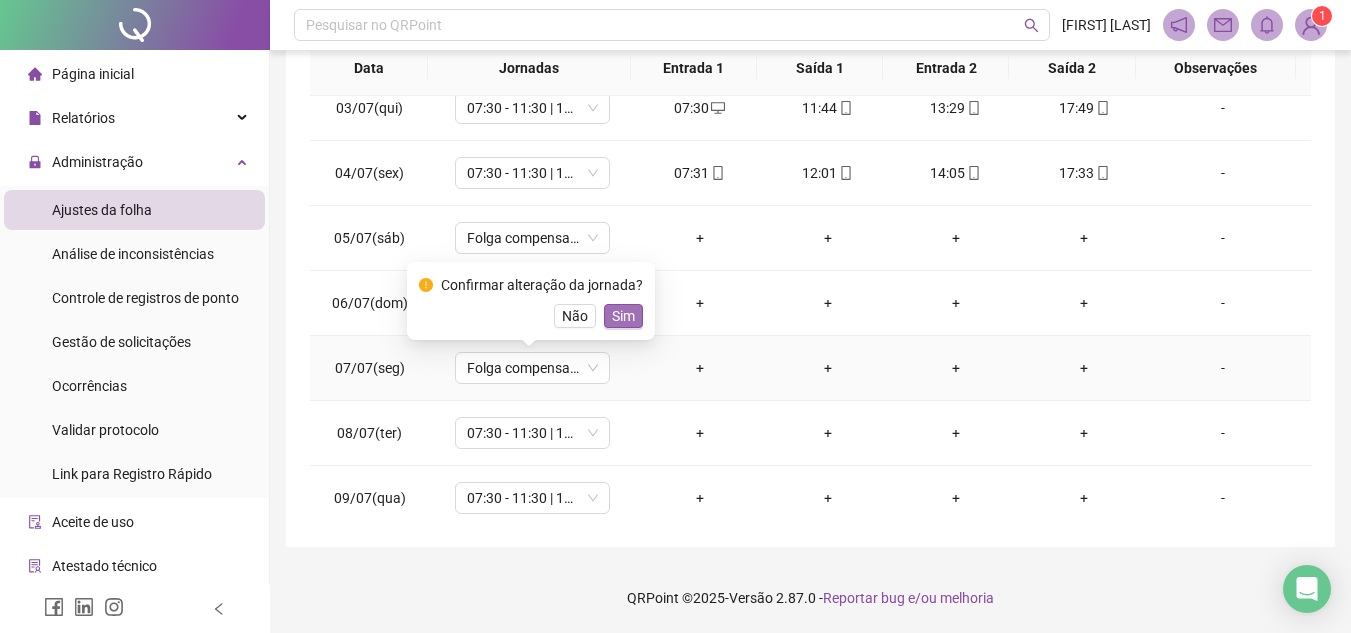 click on "Sim" at bounding box center (623, 316) 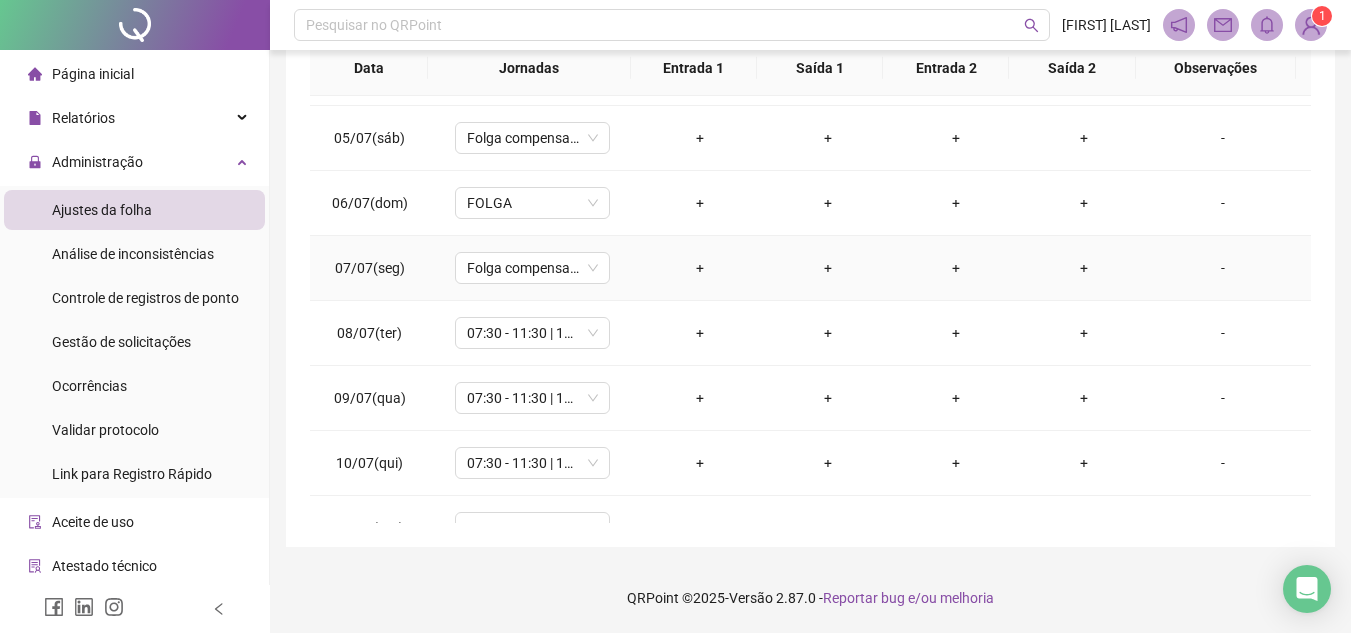 scroll, scrollTop: 800, scrollLeft: 0, axis: vertical 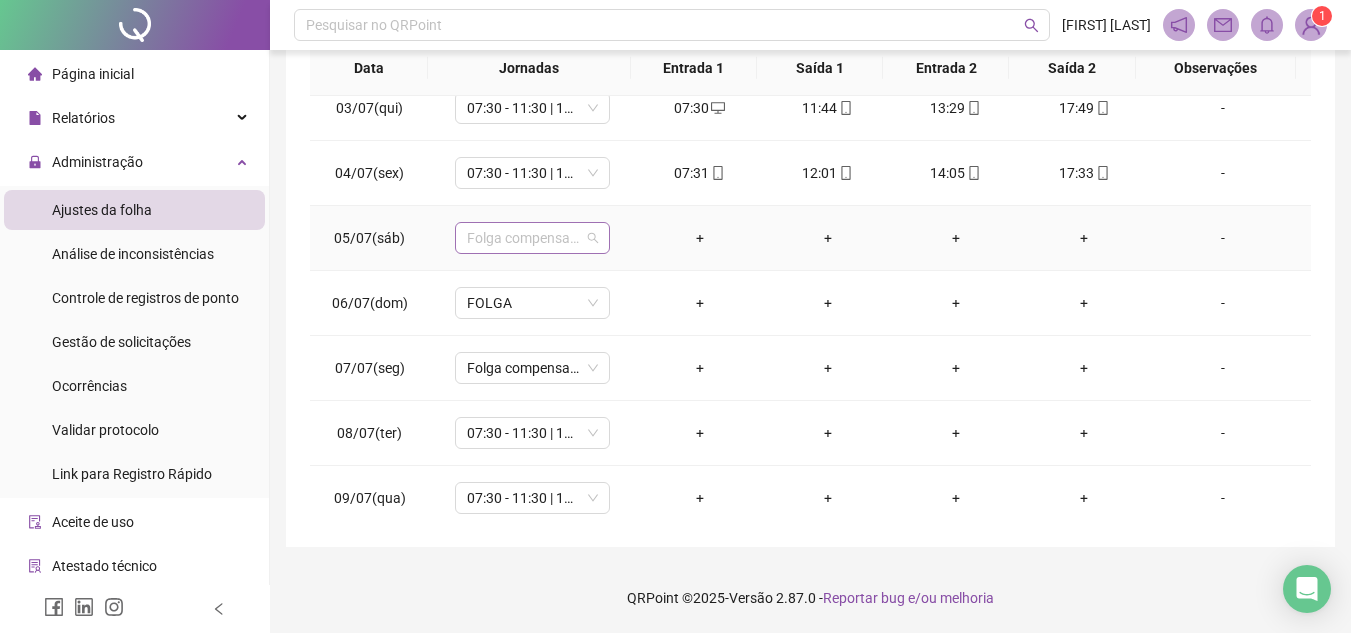 click on "Folga compensatória" at bounding box center [532, 238] 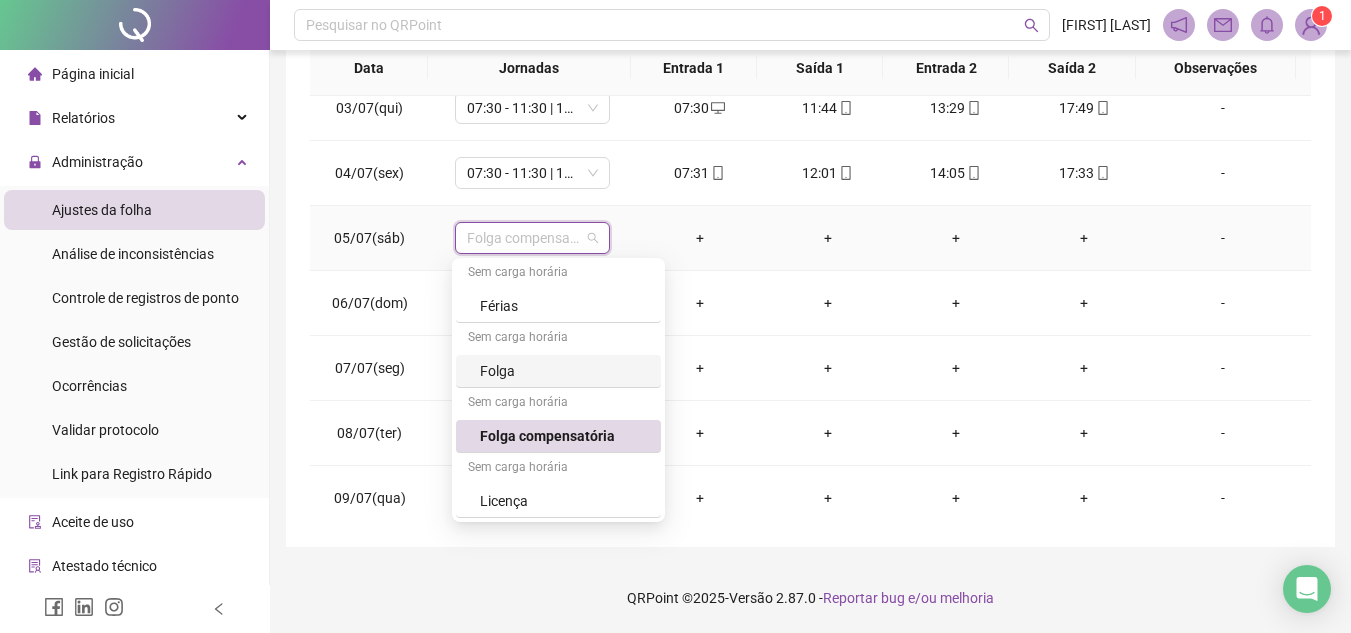 click on "Folga" at bounding box center (564, 371) 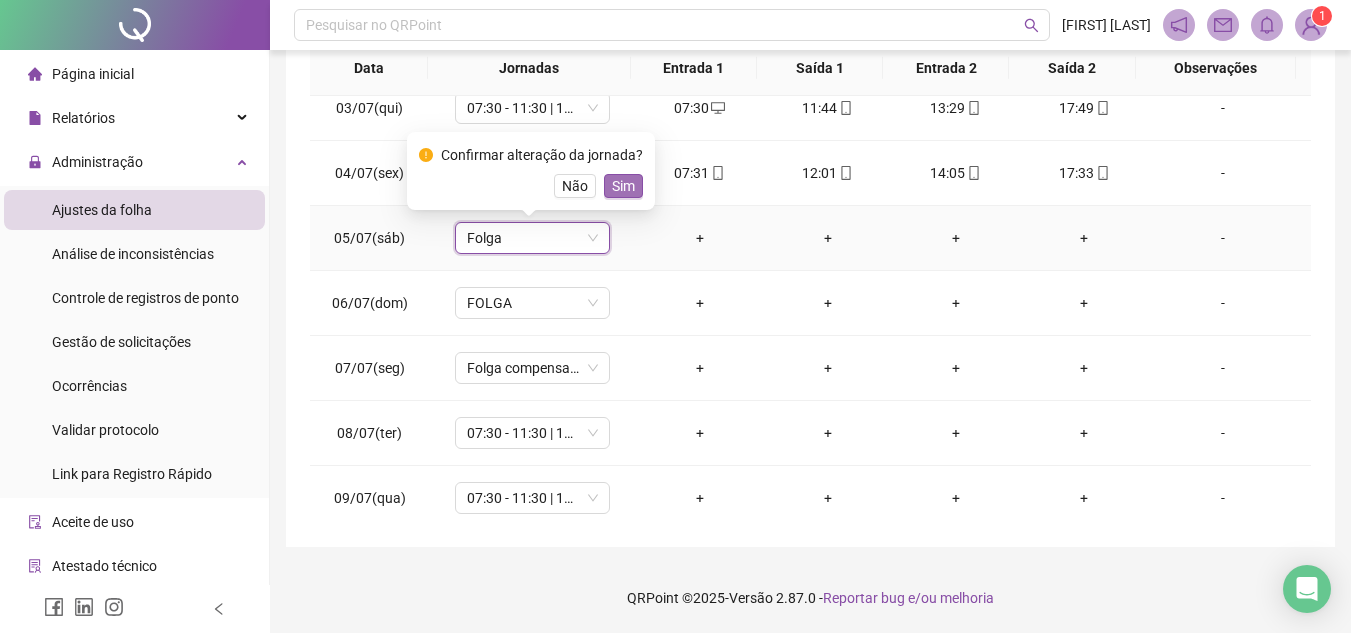 click on "Sim" at bounding box center [623, 186] 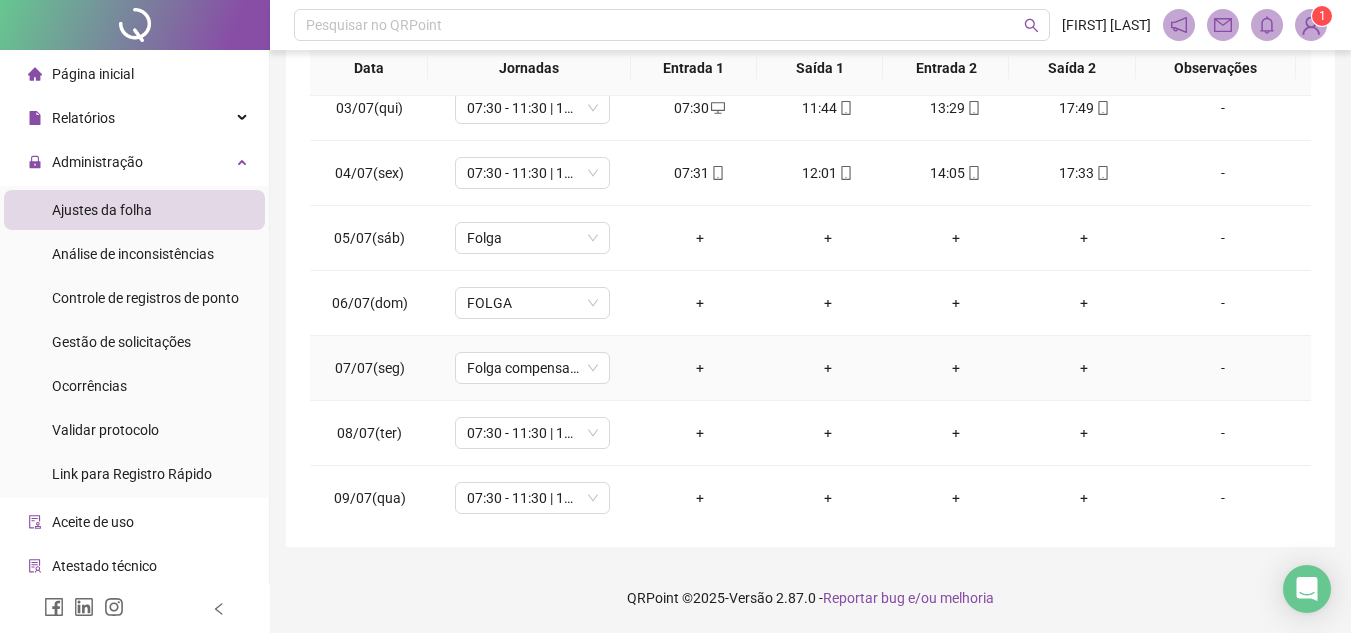 scroll, scrollTop: 900, scrollLeft: 0, axis: vertical 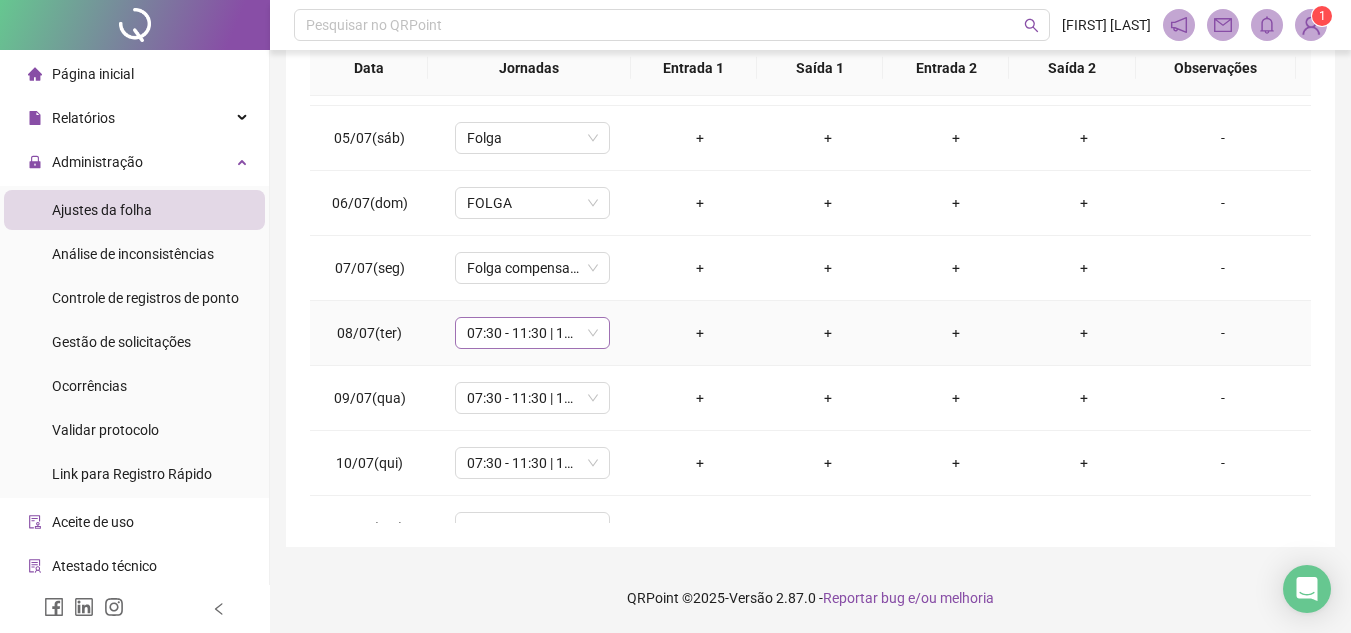 click on "07:30 - 11:30 | 13:00 - 17:00" at bounding box center (532, 333) 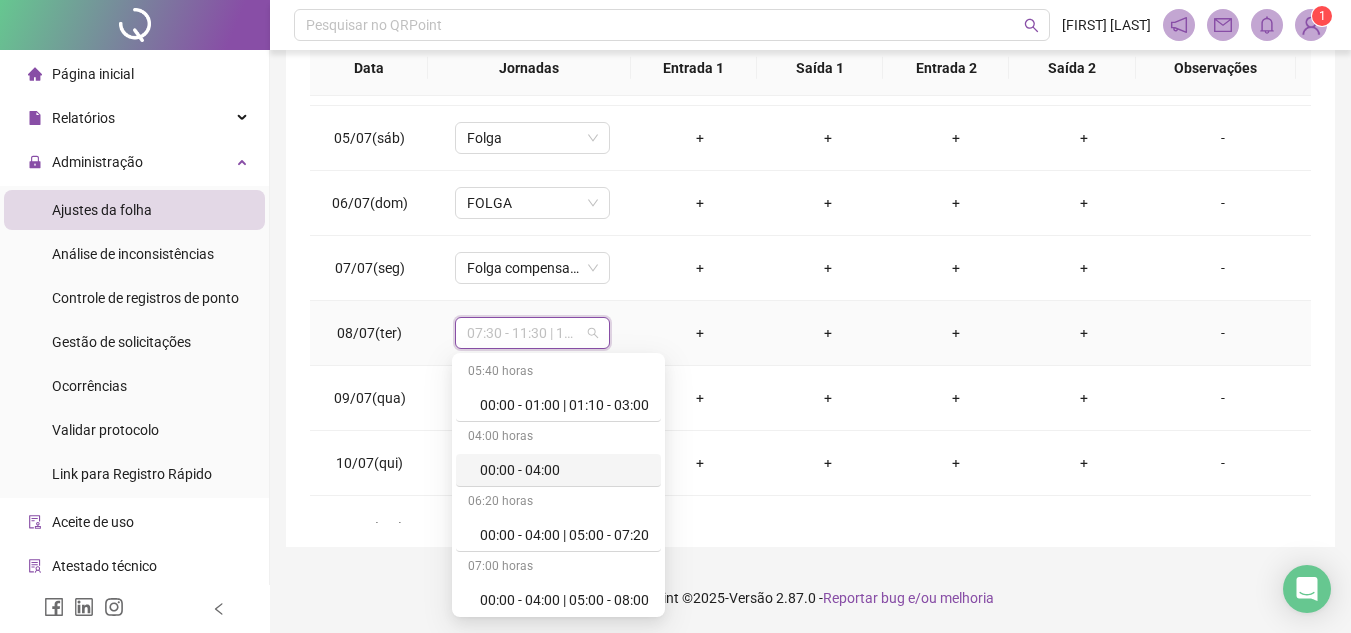 scroll, scrollTop: 11444, scrollLeft: 0, axis: vertical 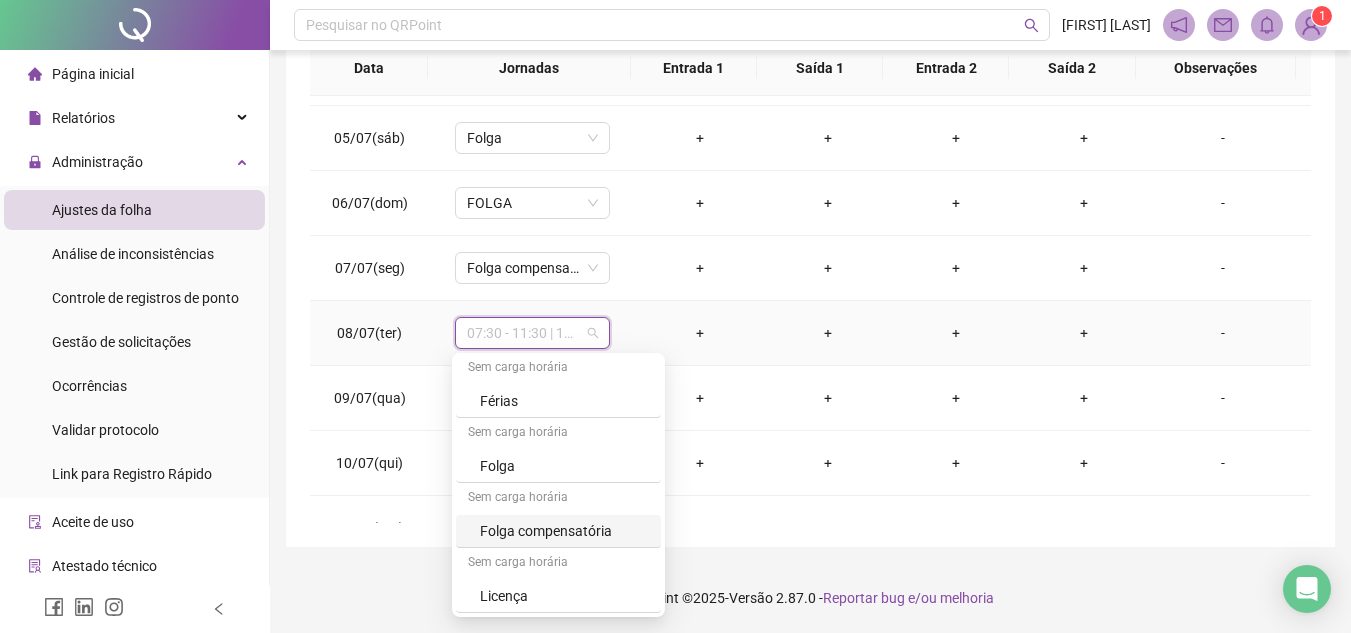 click on "Folga compensatória" at bounding box center [564, 531] 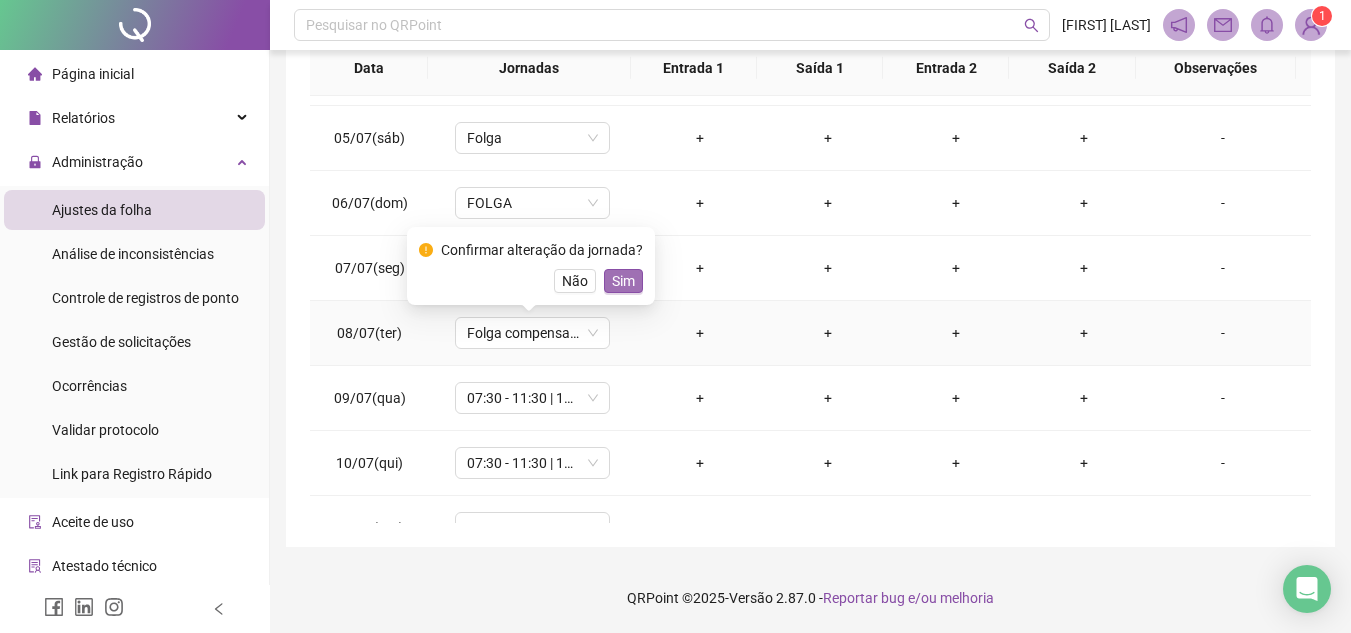 click on "Sim" at bounding box center (623, 281) 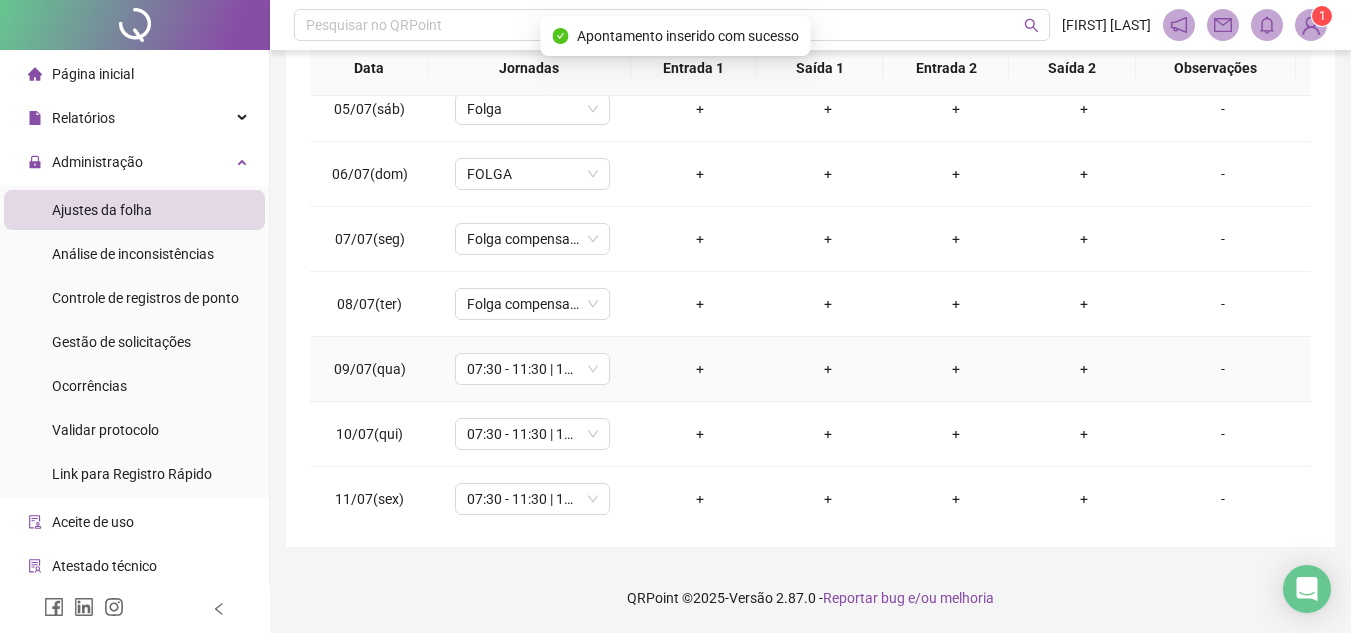 scroll, scrollTop: 938, scrollLeft: 0, axis: vertical 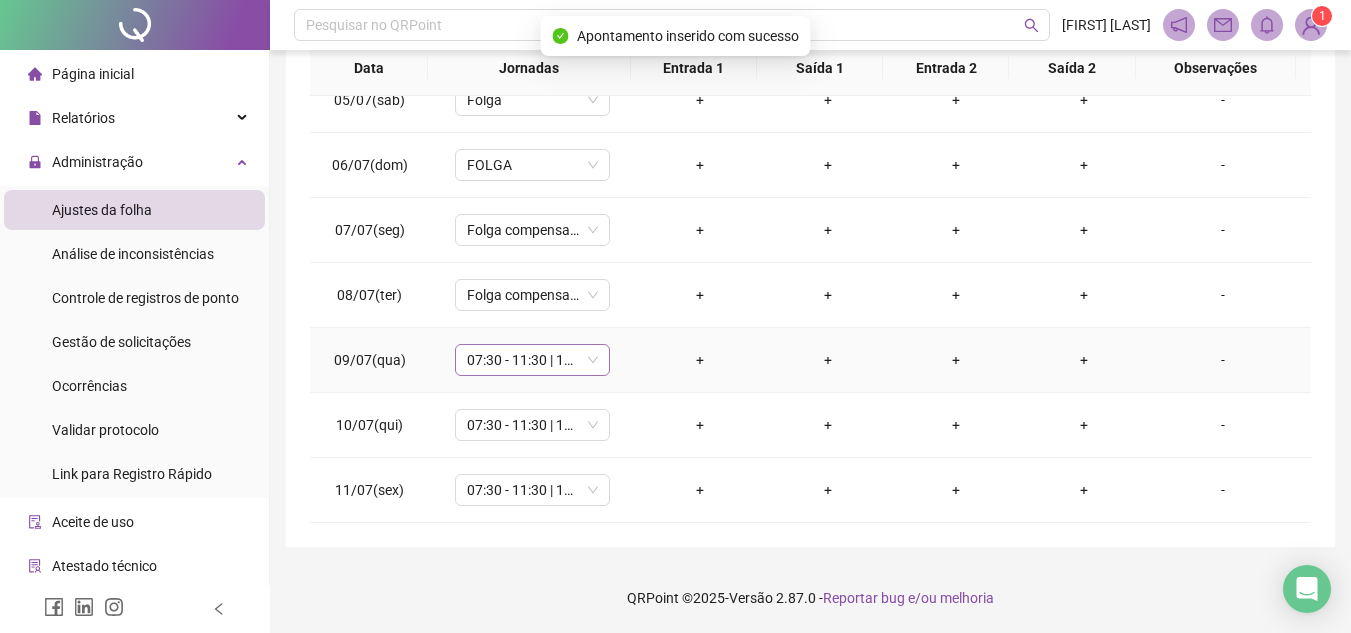 click on "07:30 - 11:30 | 13:00 - 17:00" at bounding box center [532, 360] 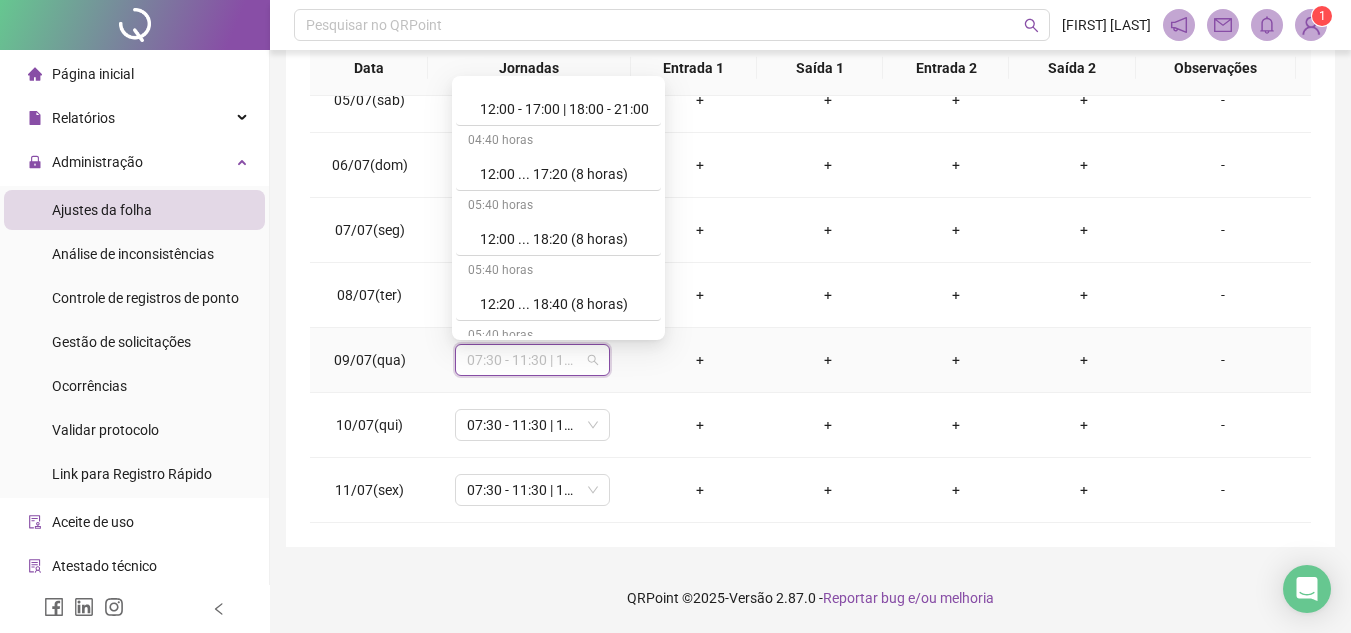 scroll, scrollTop: 11444, scrollLeft: 0, axis: vertical 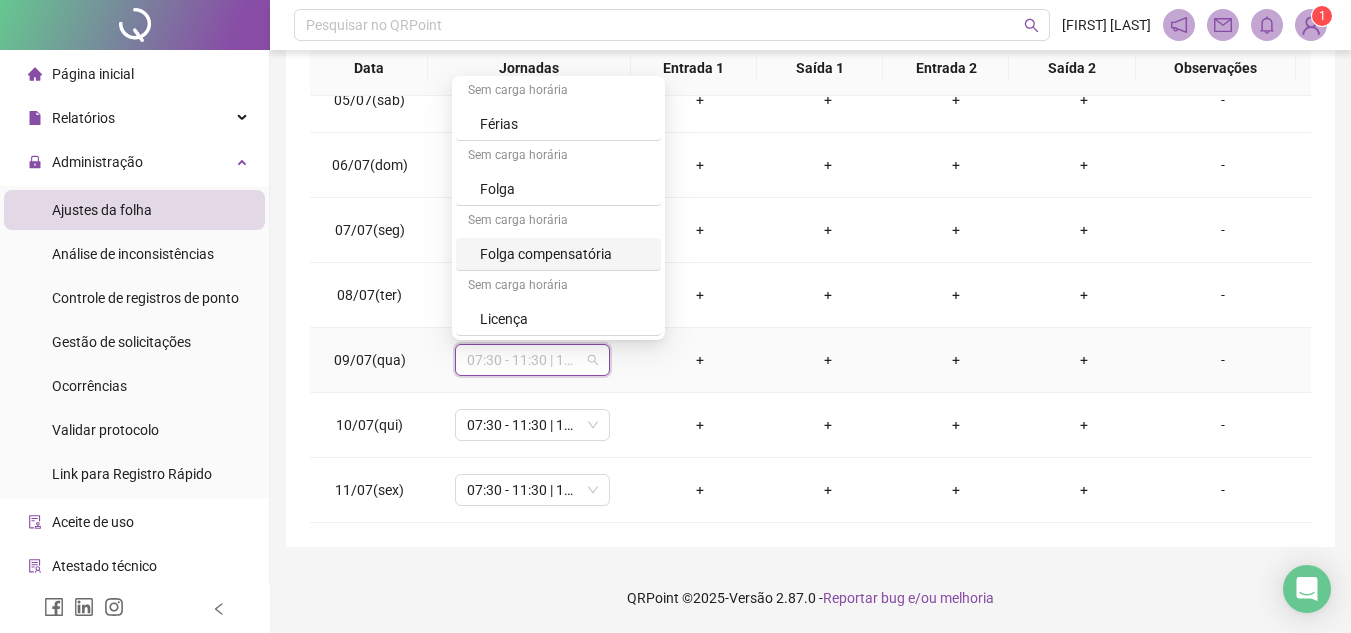click on "Folga compensatória" at bounding box center [564, 254] 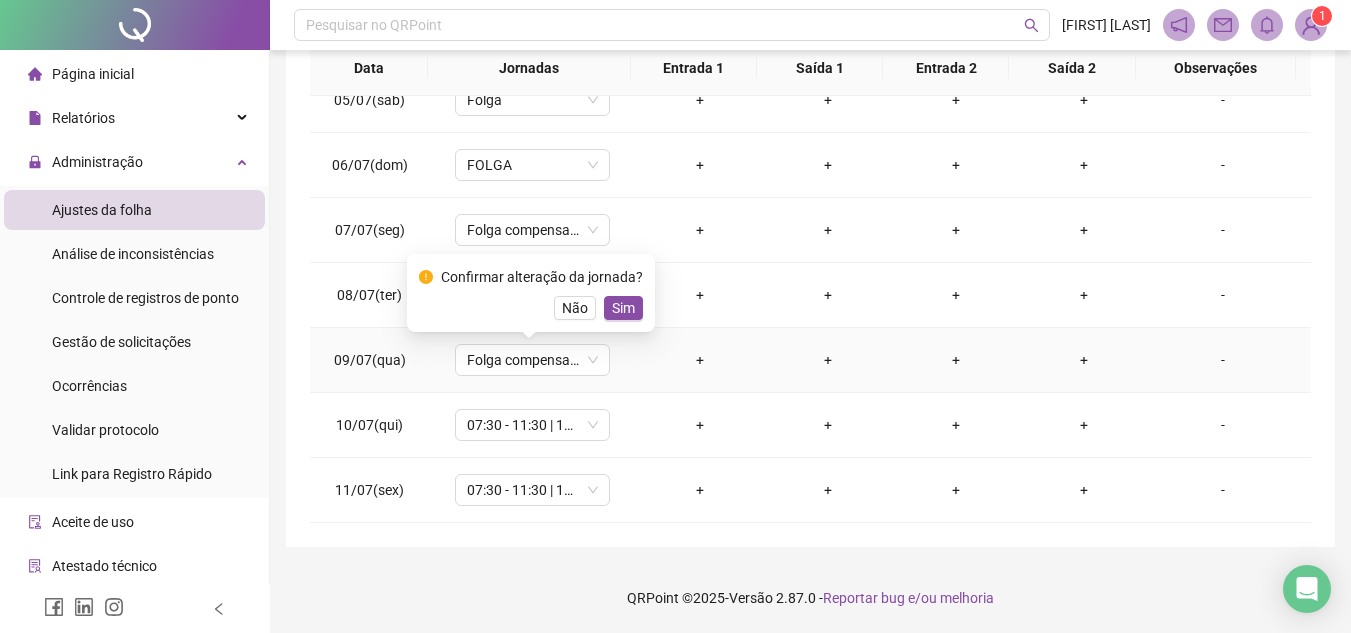 click on "Confirmar alteração da jornada? Não Sim" at bounding box center (531, 293) 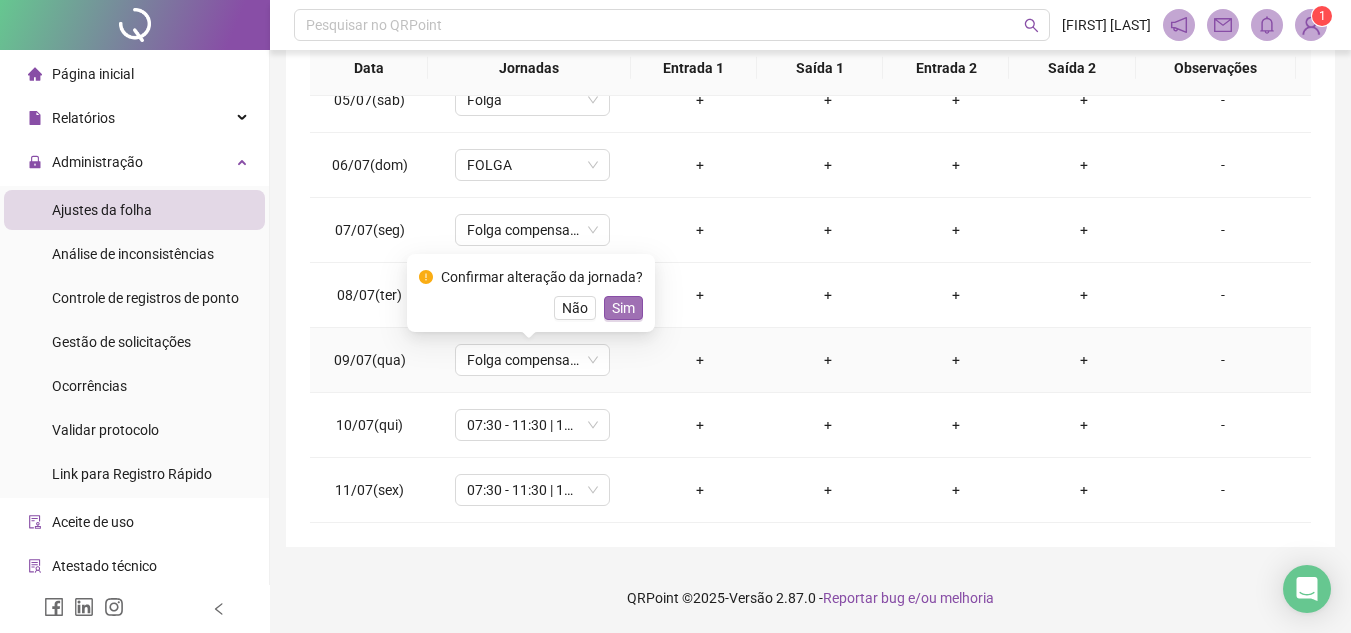 click on "Sim" at bounding box center [623, 308] 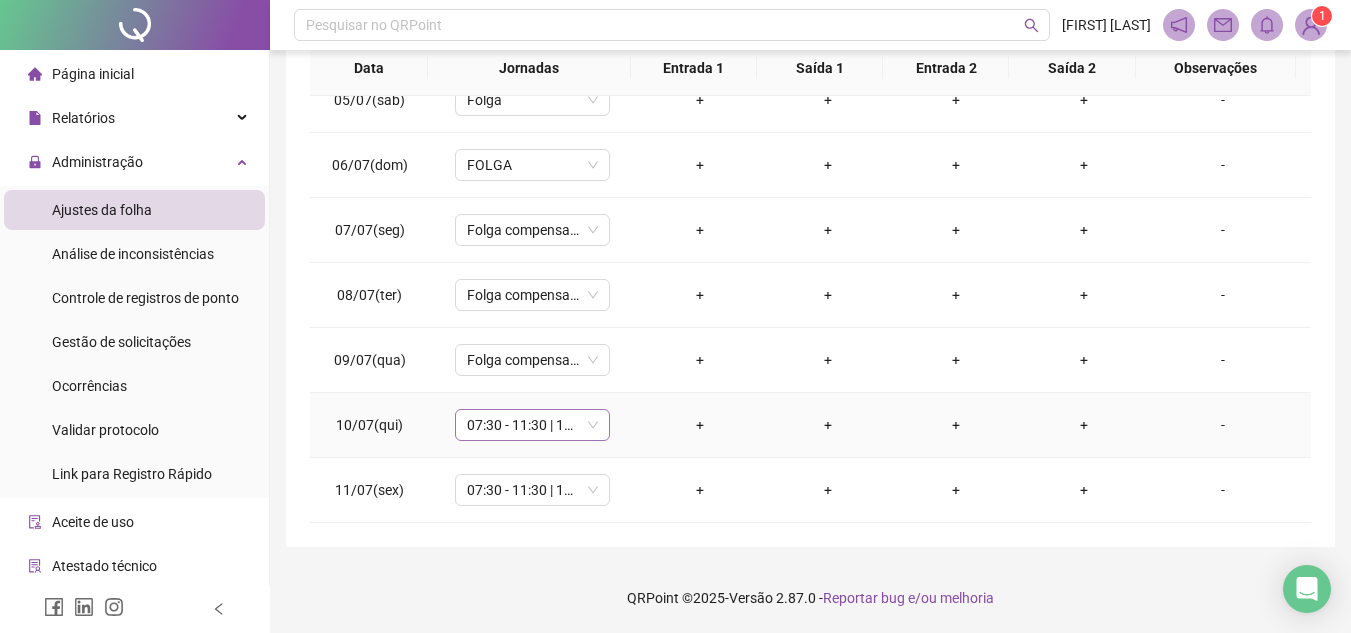 click on "07:30 - 11:30 | 13:00 - 17:00" at bounding box center [532, 425] 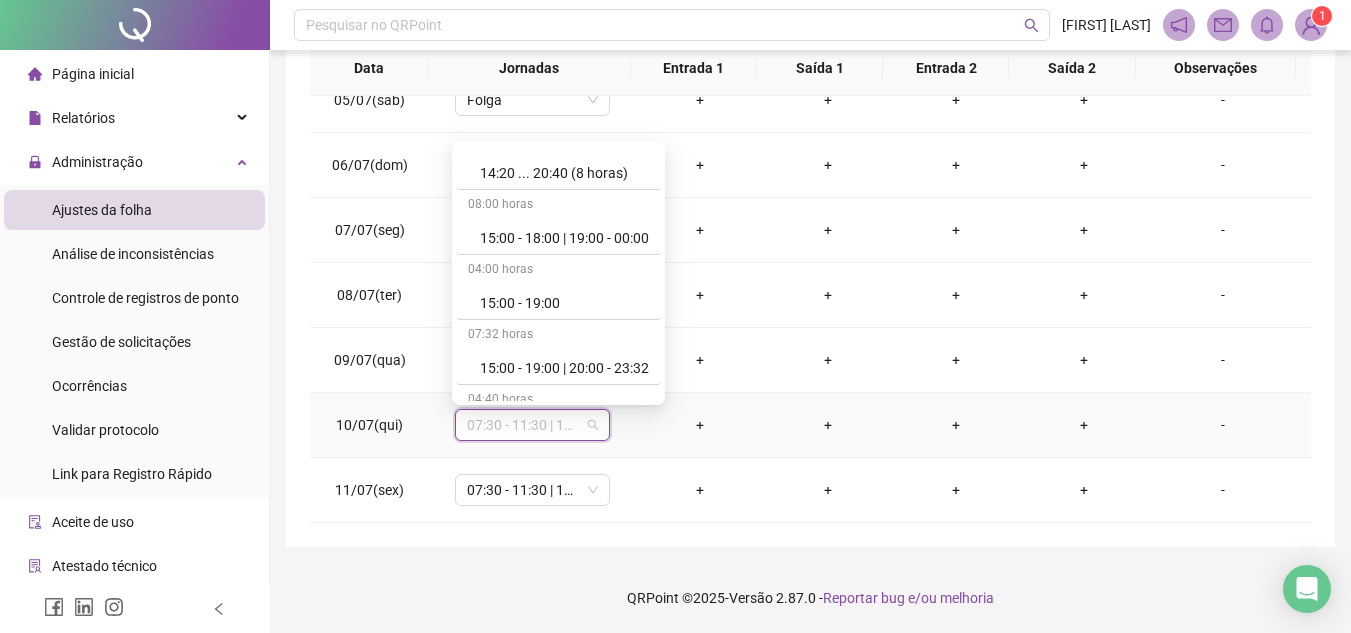 scroll, scrollTop: 11444, scrollLeft: 0, axis: vertical 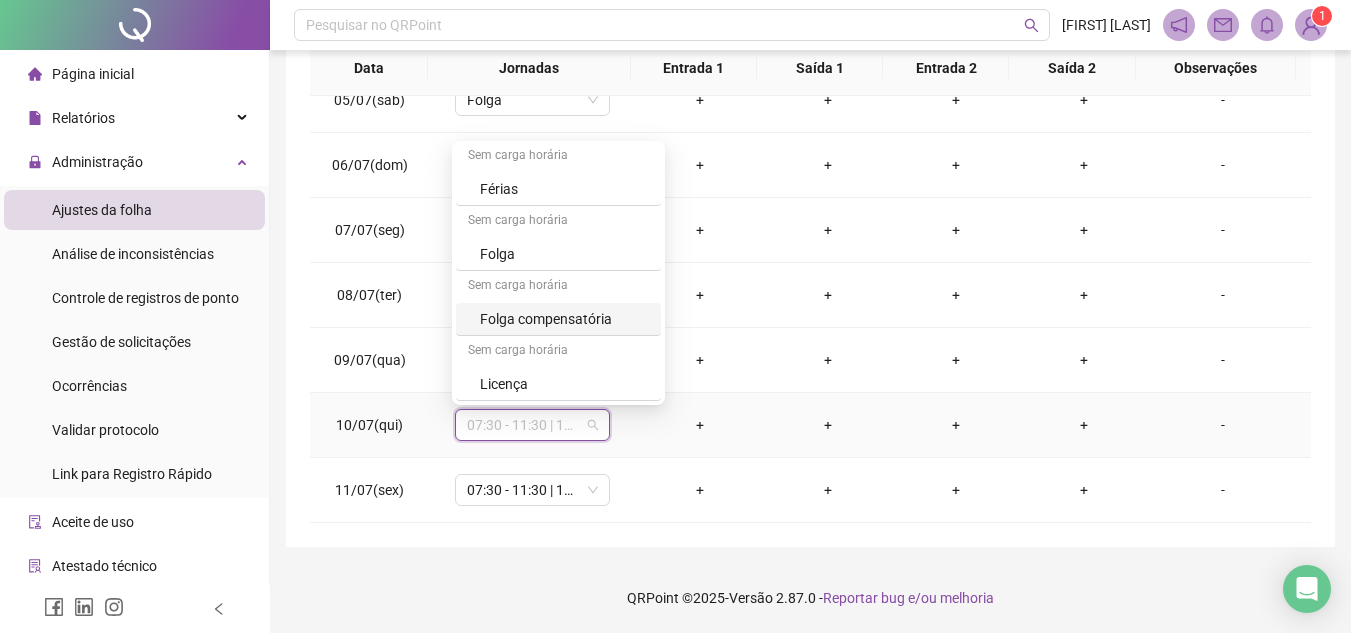 click on "Sem carga horária" at bounding box center (558, 287) 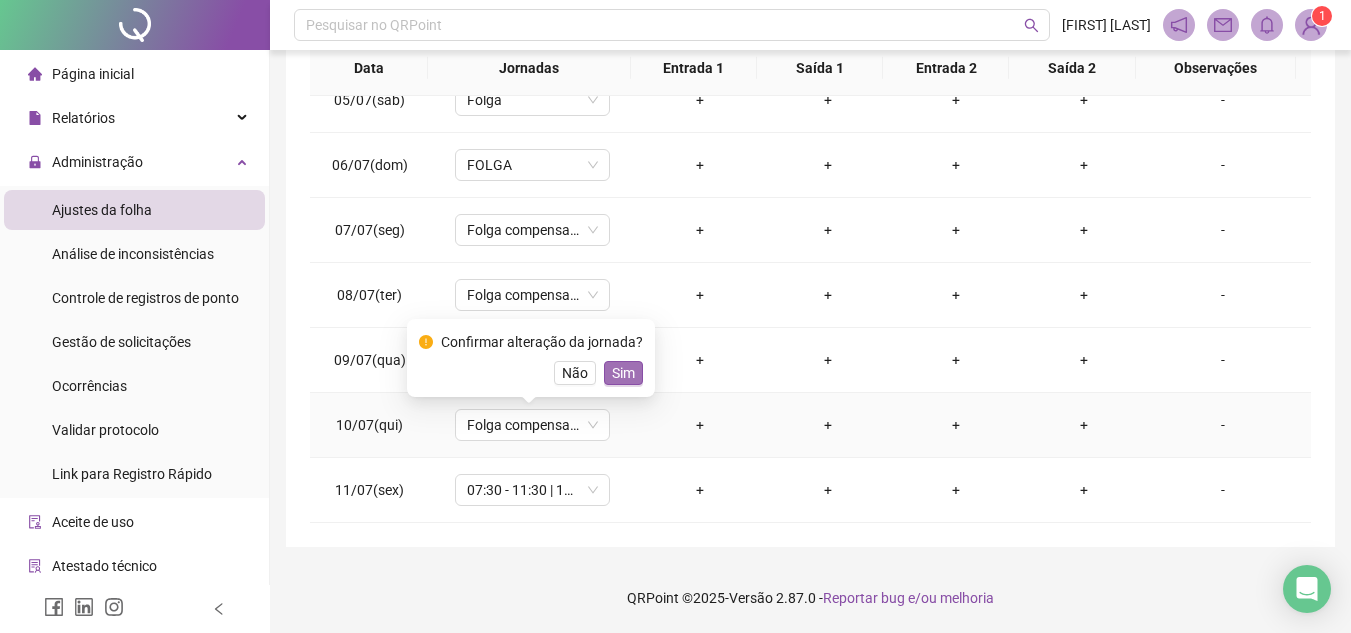 click on "Sim" at bounding box center (623, 373) 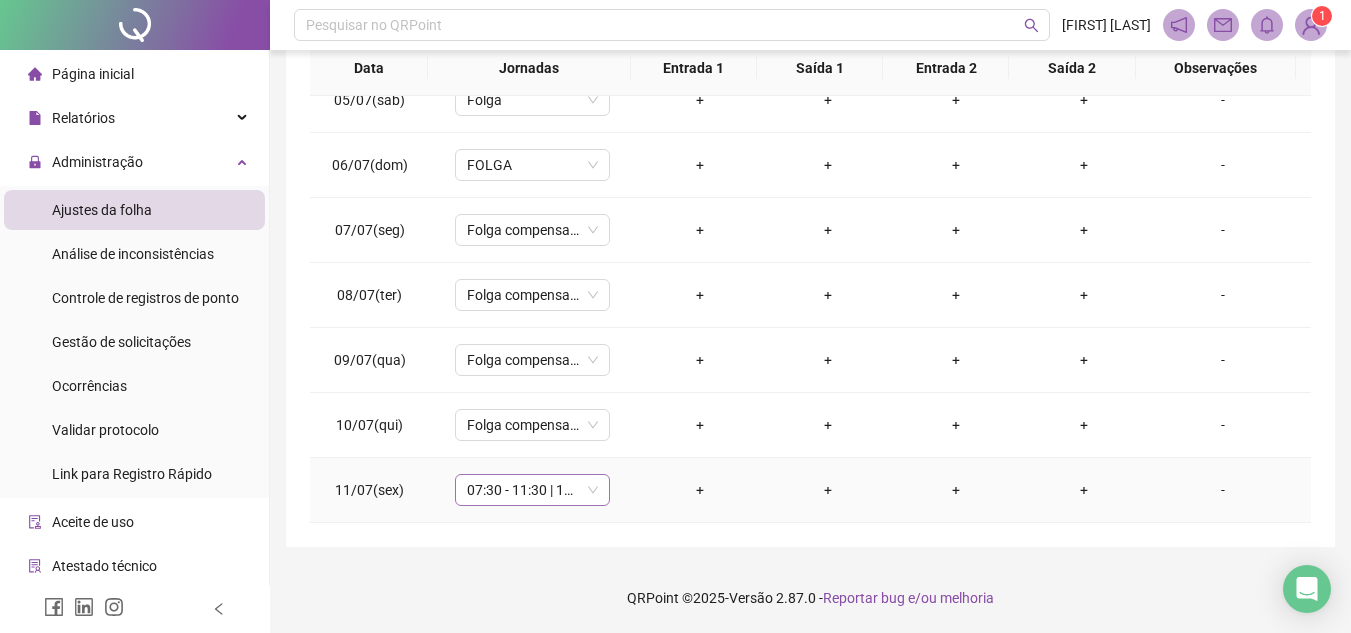 click on "07:30 - 11:30 | 13:00 - 17:00" at bounding box center (532, 490) 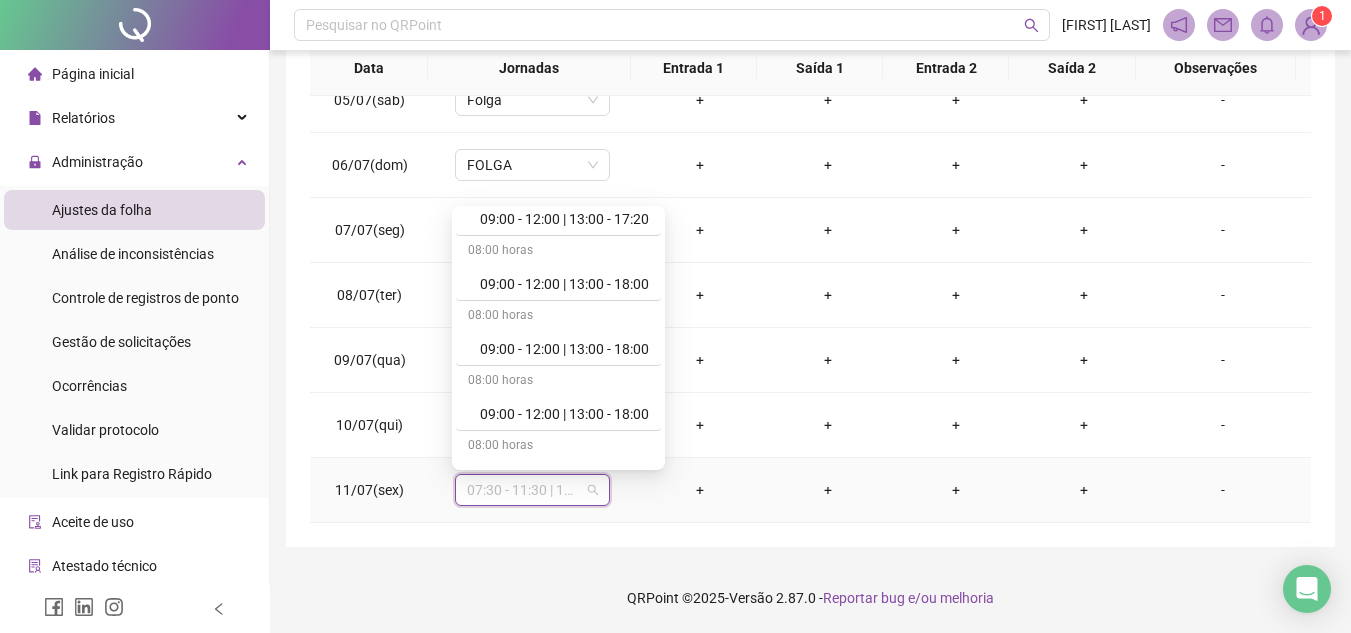 scroll, scrollTop: 11444, scrollLeft: 0, axis: vertical 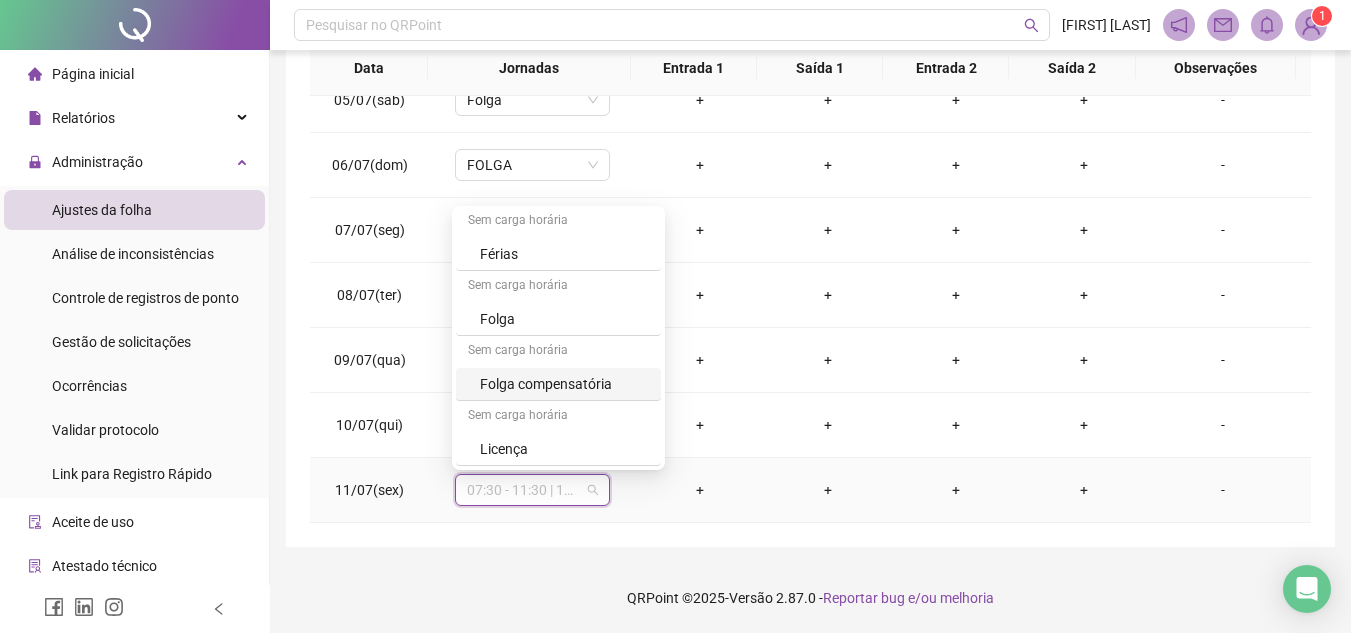 click on "Folga compensatória" at bounding box center (564, 384) 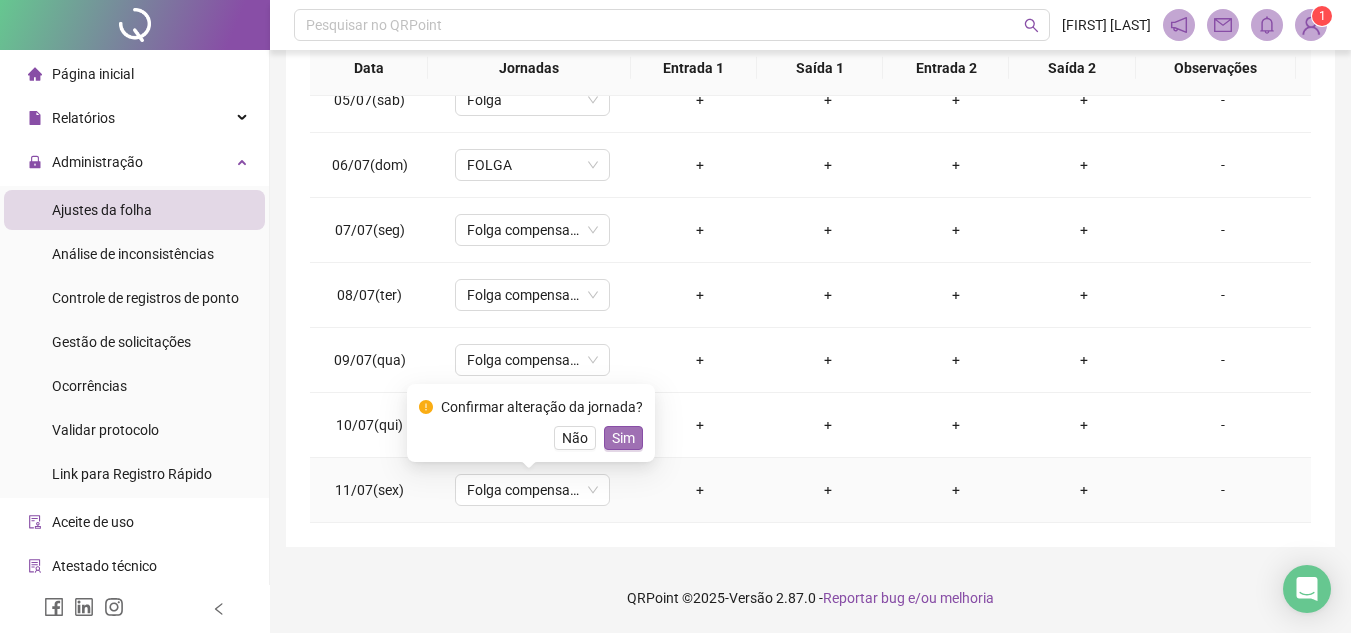 click on "Sim" at bounding box center [623, 438] 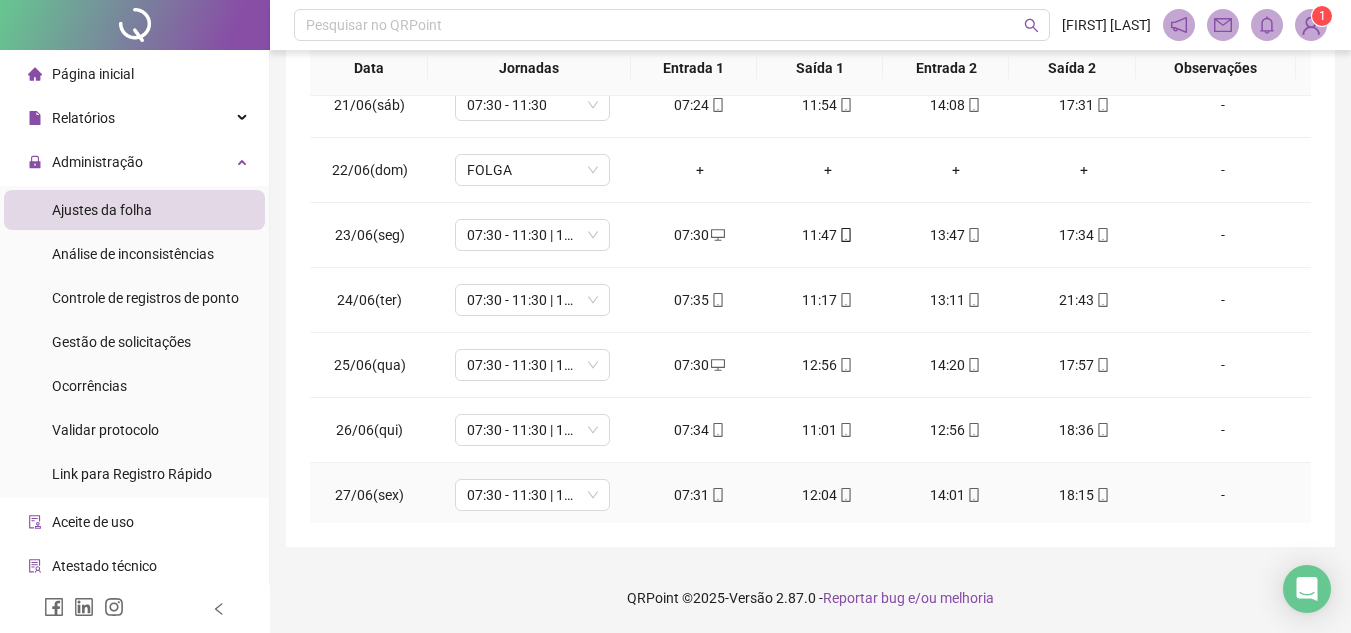 scroll, scrollTop: 0, scrollLeft: 0, axis: both 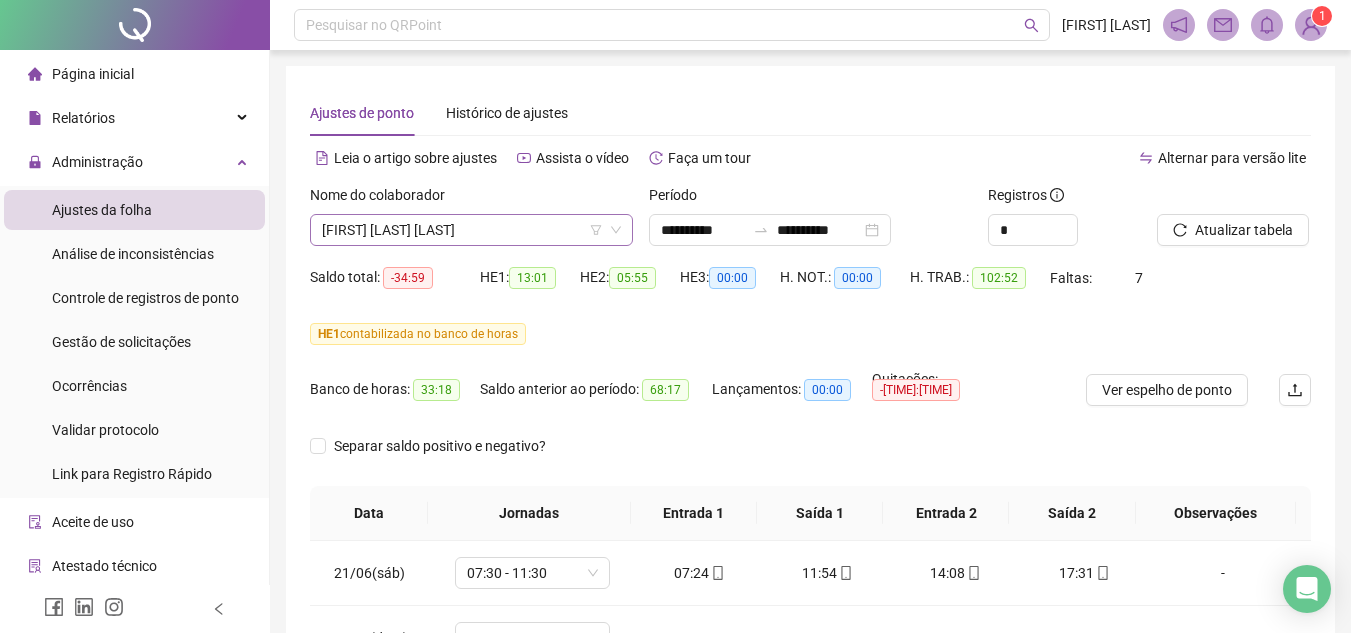 click 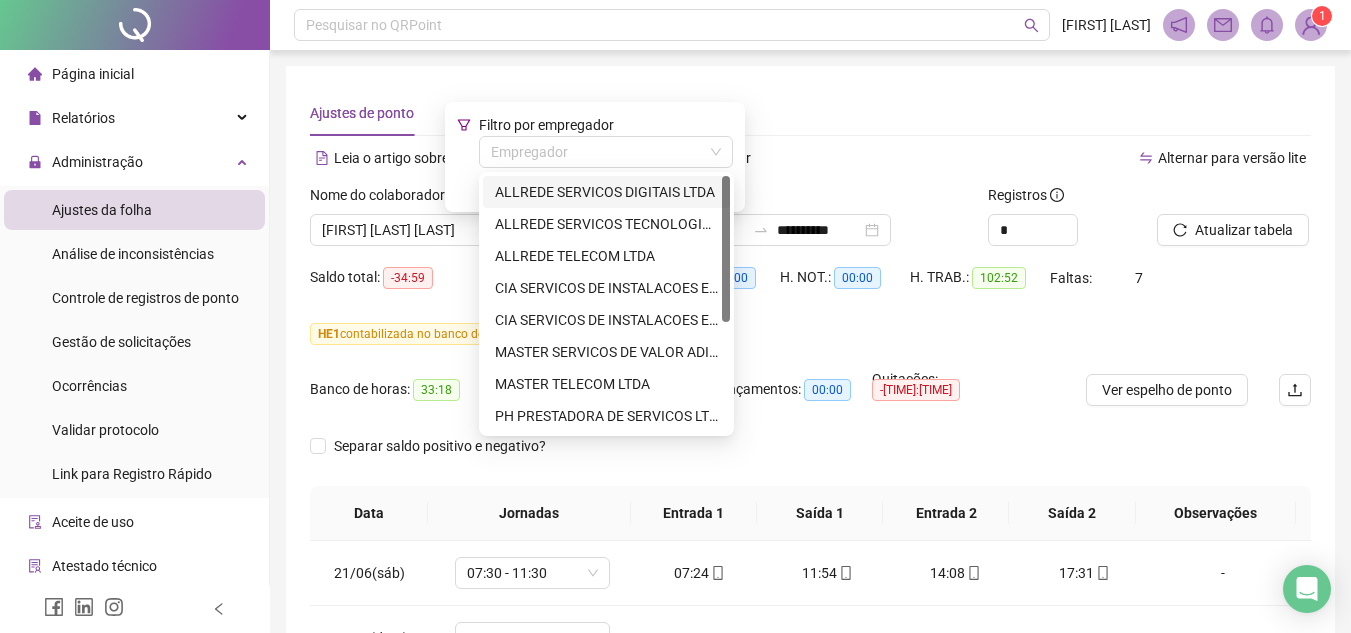 drag, startPoint x: 567, startPoint y: 161, endPoint x: 626, endPoint y: 236, distance: 95.42536 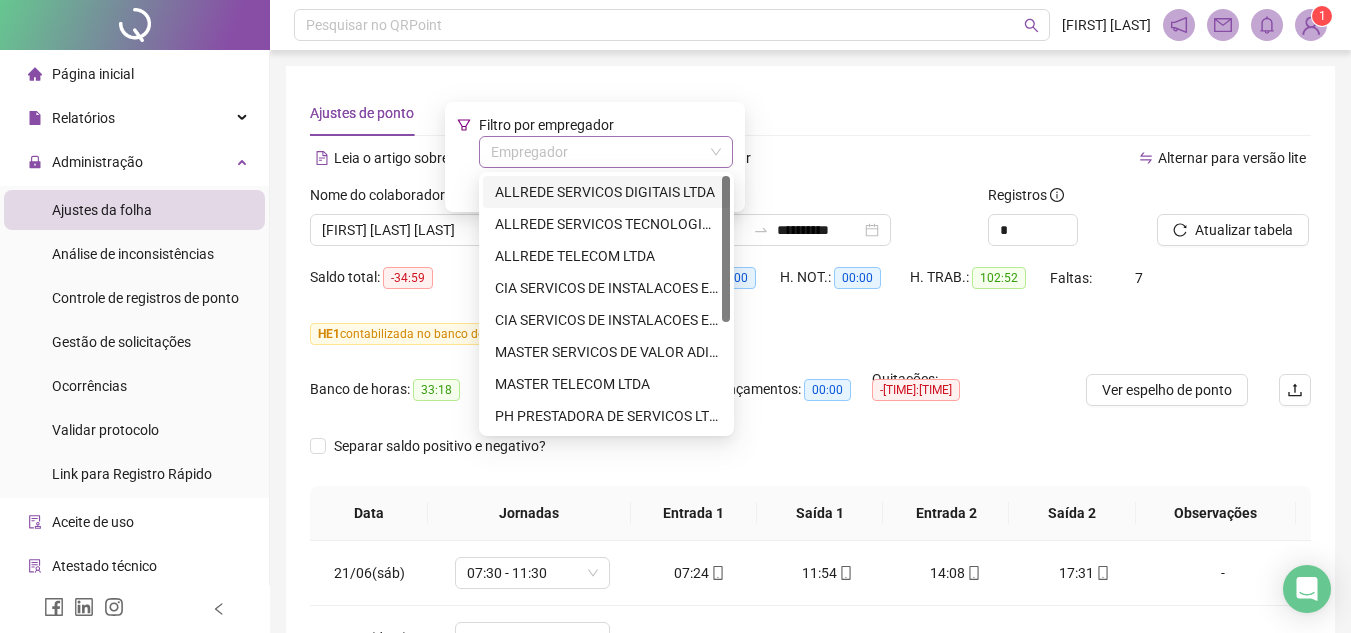 click at bounding box center (600, 152) 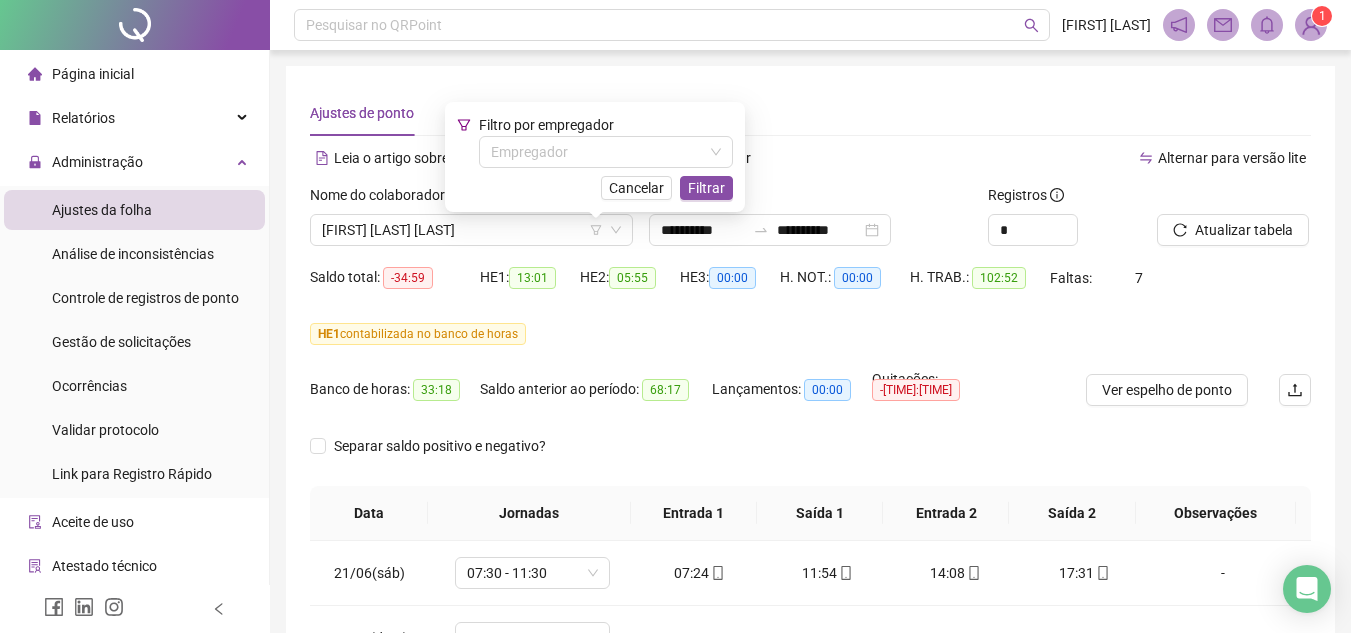 click on "Alternar para versão lite" at bounding box center [1061, 158] 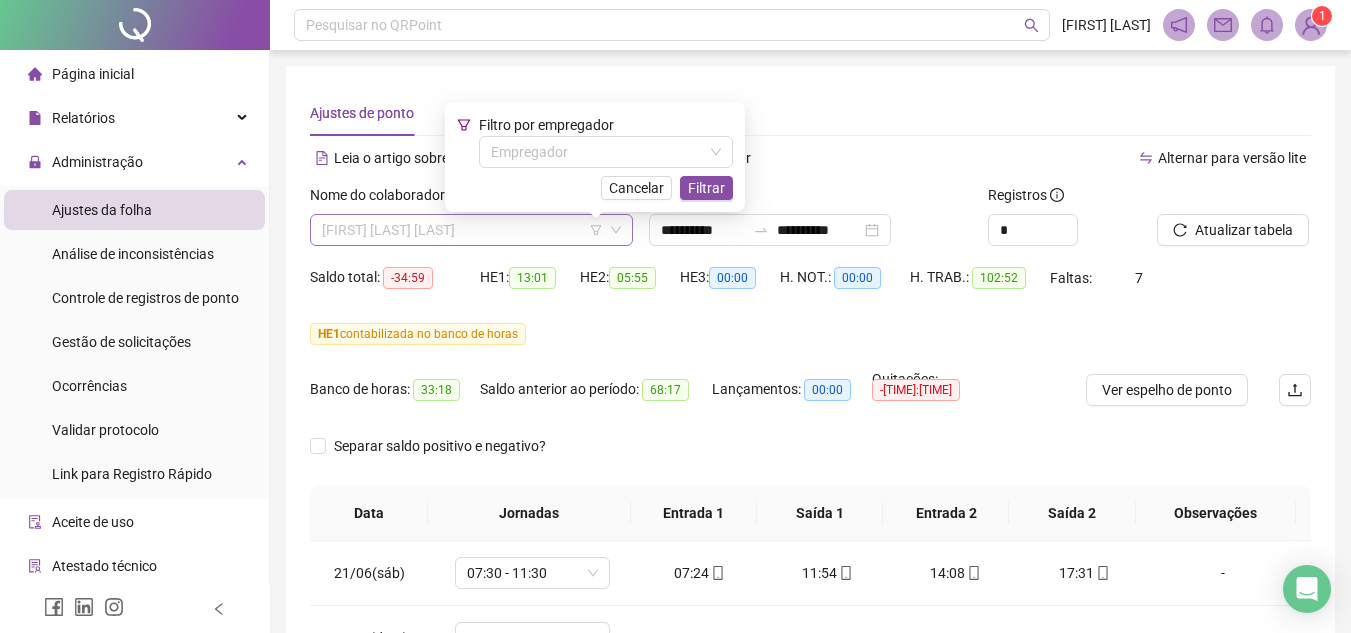 click on "[FIRST] [LAST] [LAST]" at bounding box center [471, 230] 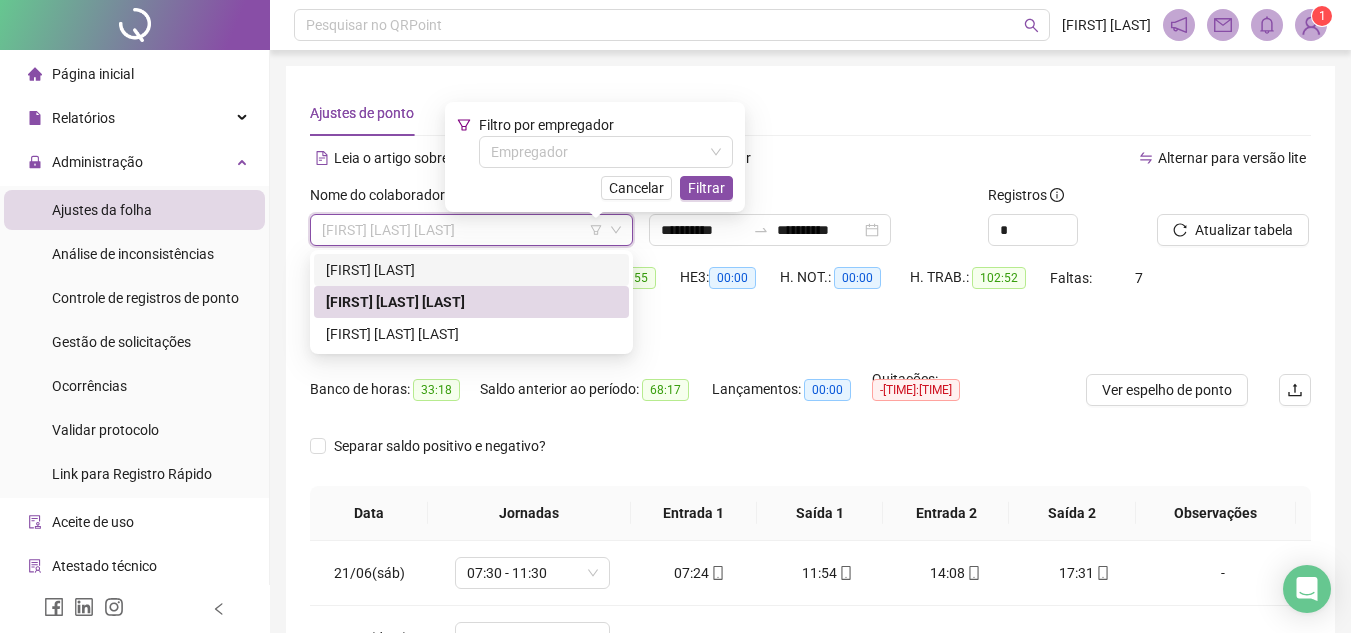 click on "[FIRST] [LAST]" at bounding box center (471, 270) 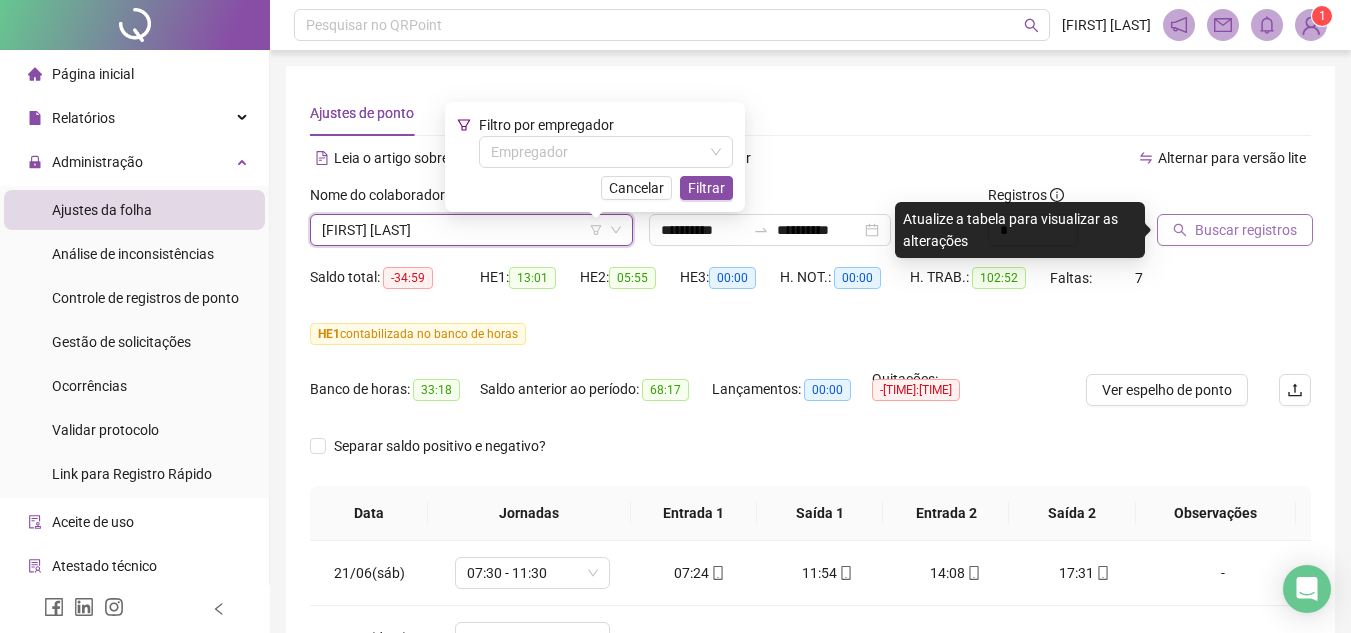 click on "Buscar registros" at bounding box center (1246, 230) 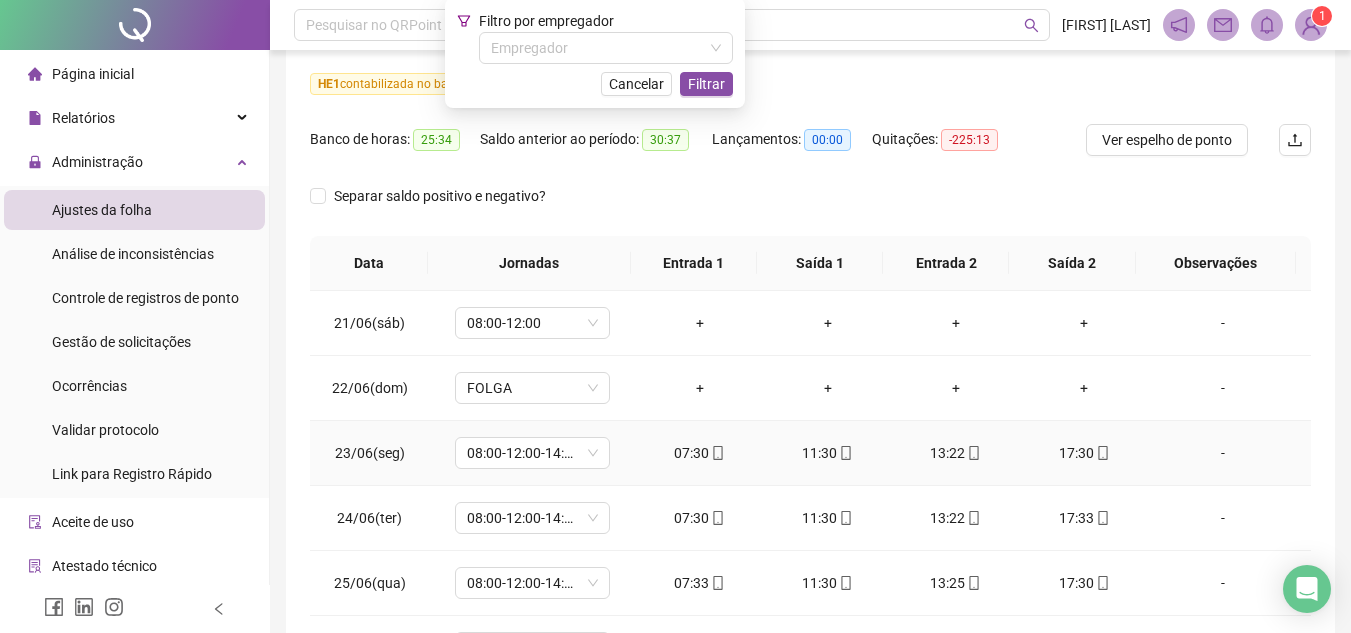 scroll, scrollTop: 400, scrollLeft: 0, axis: vertical 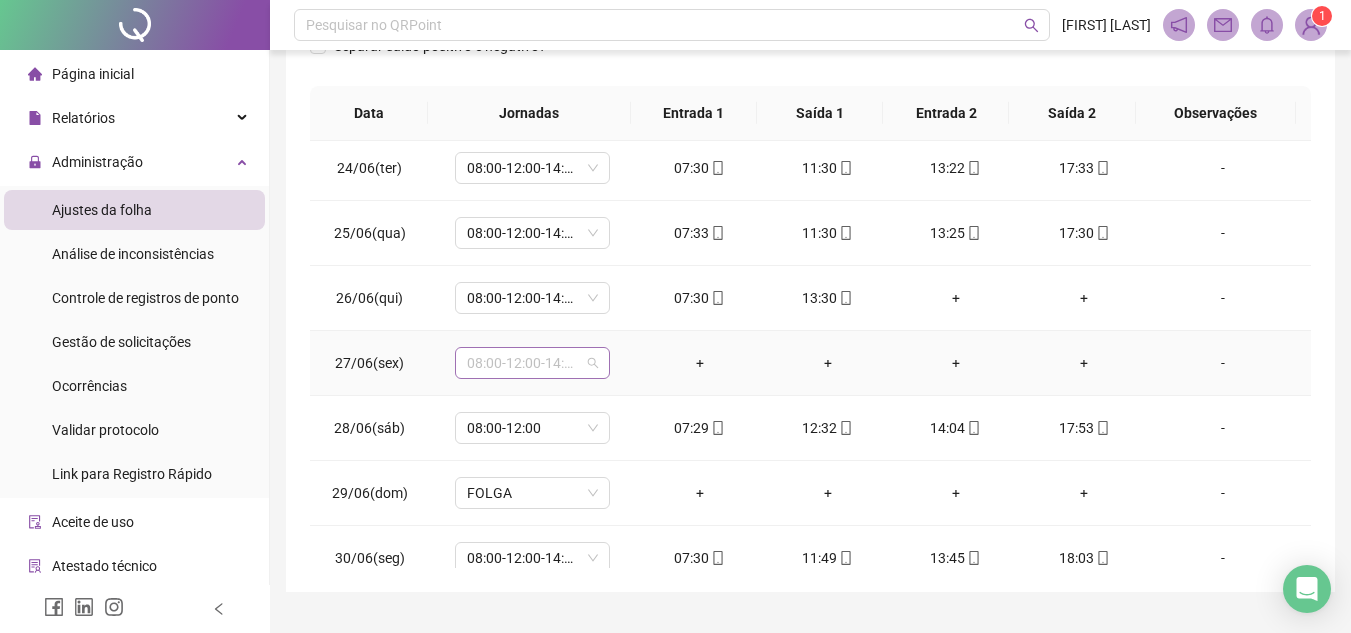click on "08:00-12:00-14:00-18:00" at bounding box center (532, 363) 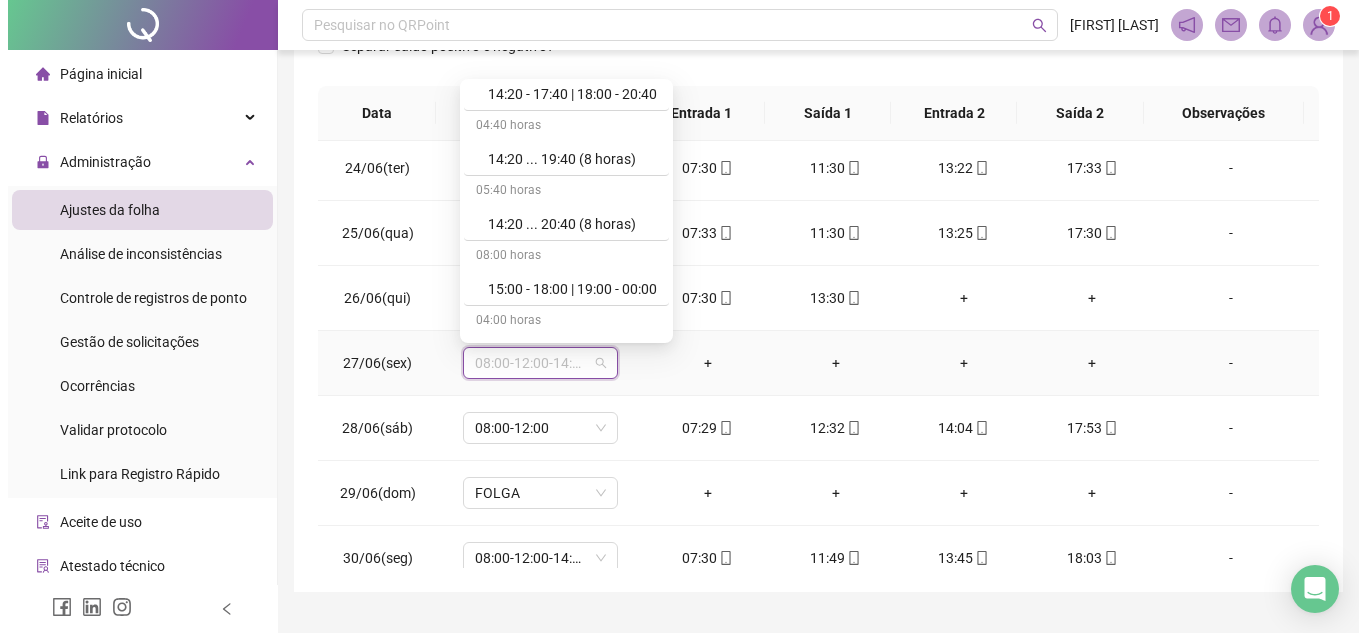 scroll, scrollTop: 11444, scrollLeft: 0, axis: vertical 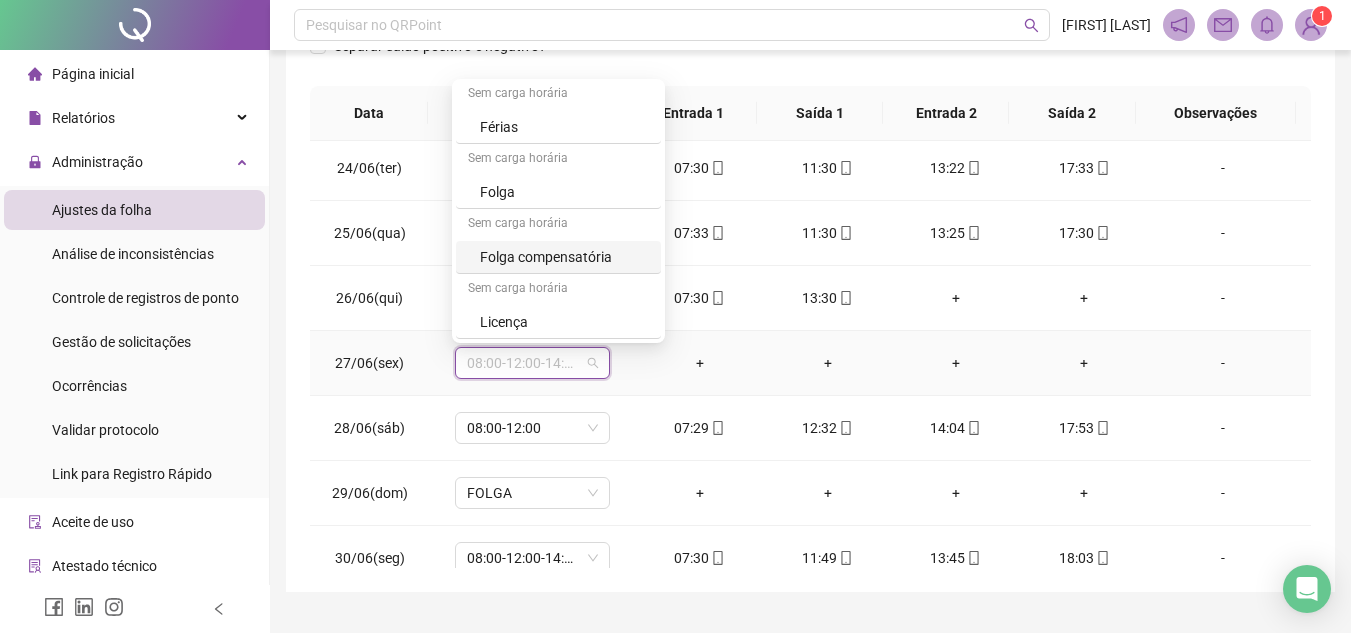 click on "Folga compensatória" at bounding box center (564, 257) 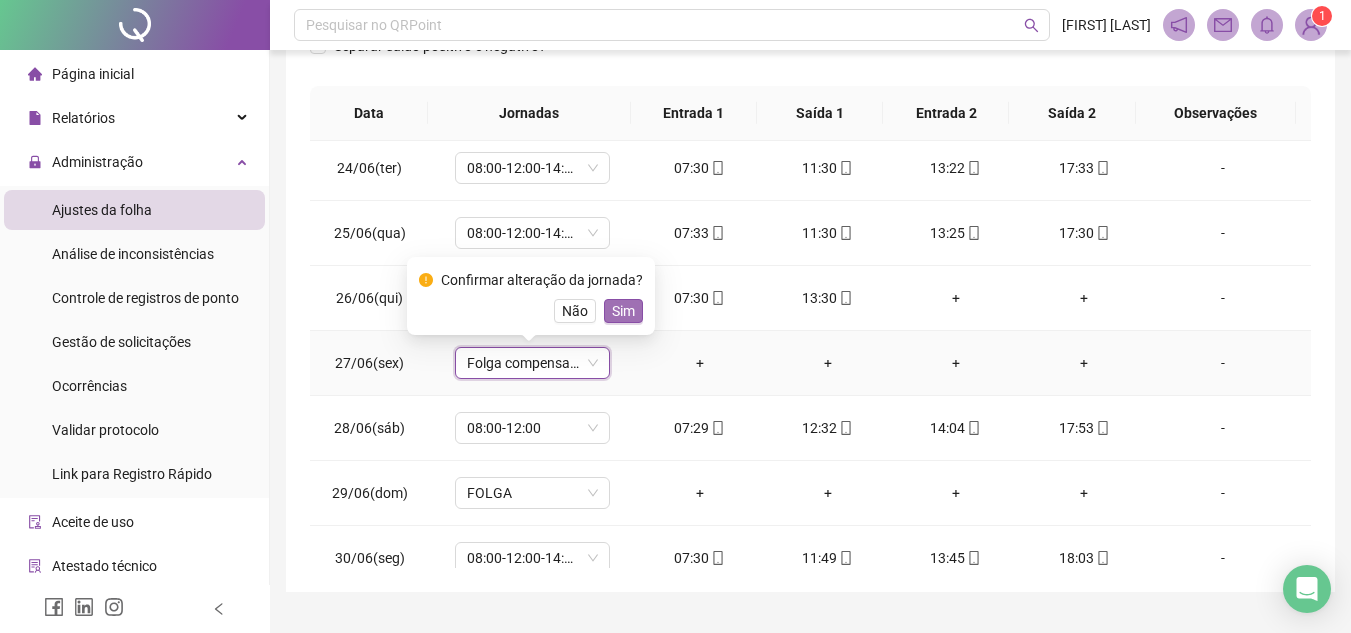 click on "Sim" at bounding box center (623, 311) 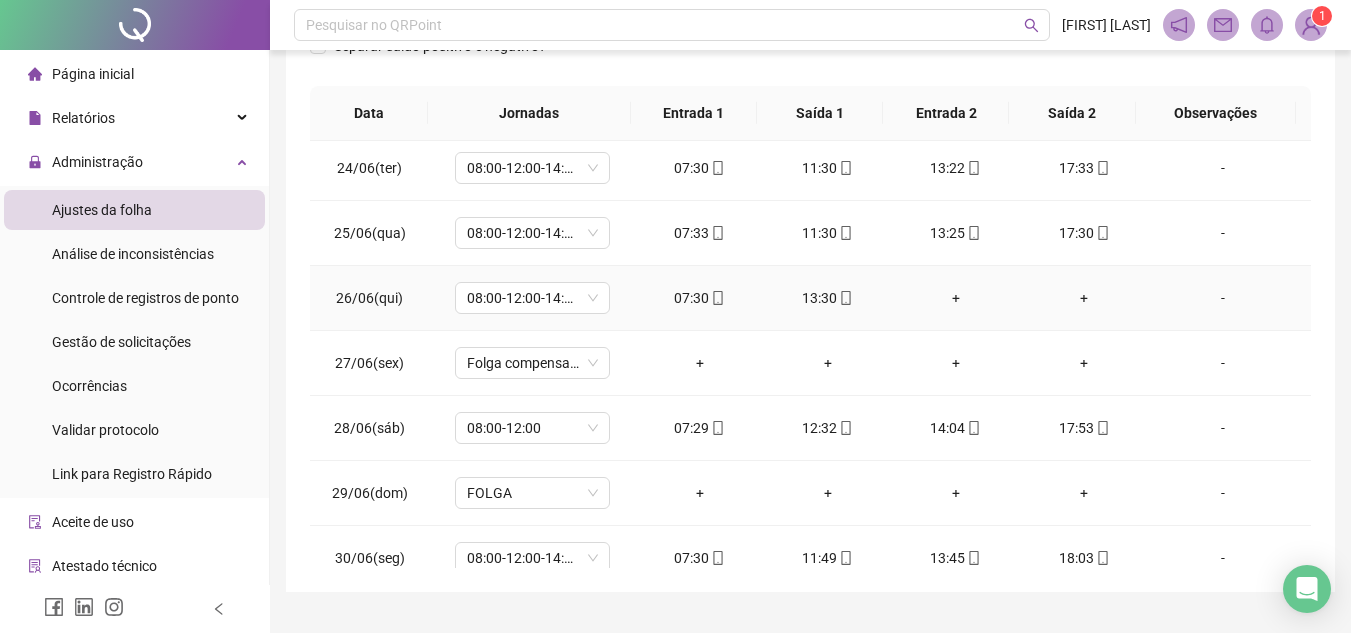 click on "-" at bounding box center (1223, 298) 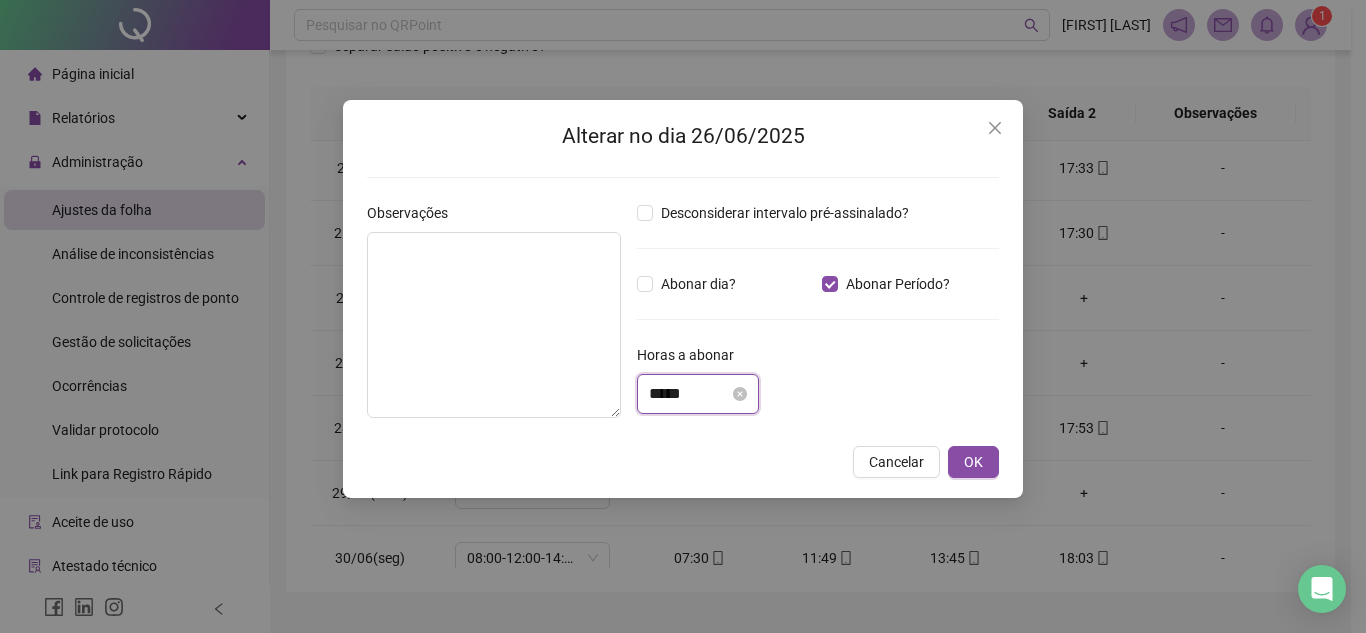 drag, startPoint x: 705, startPoint y: 394, endPoint x: 645, endPoint y: 398, distance: 60.133186 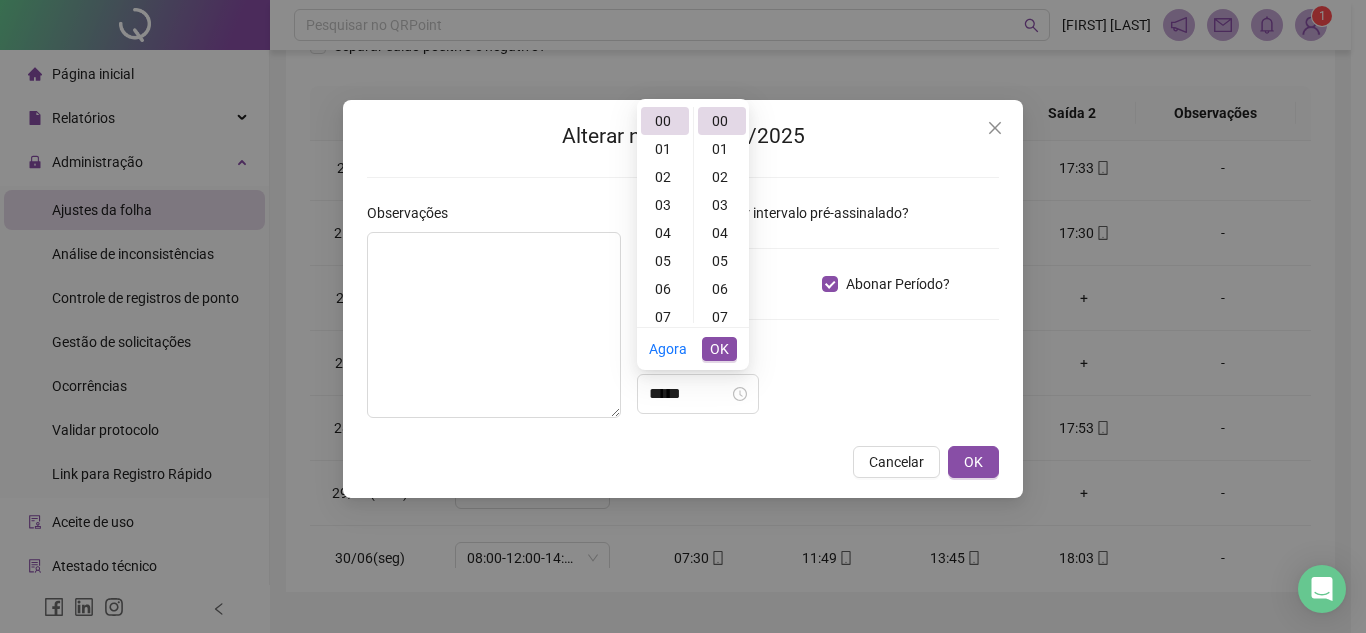click on "*****" at bounding box center [818, 394] 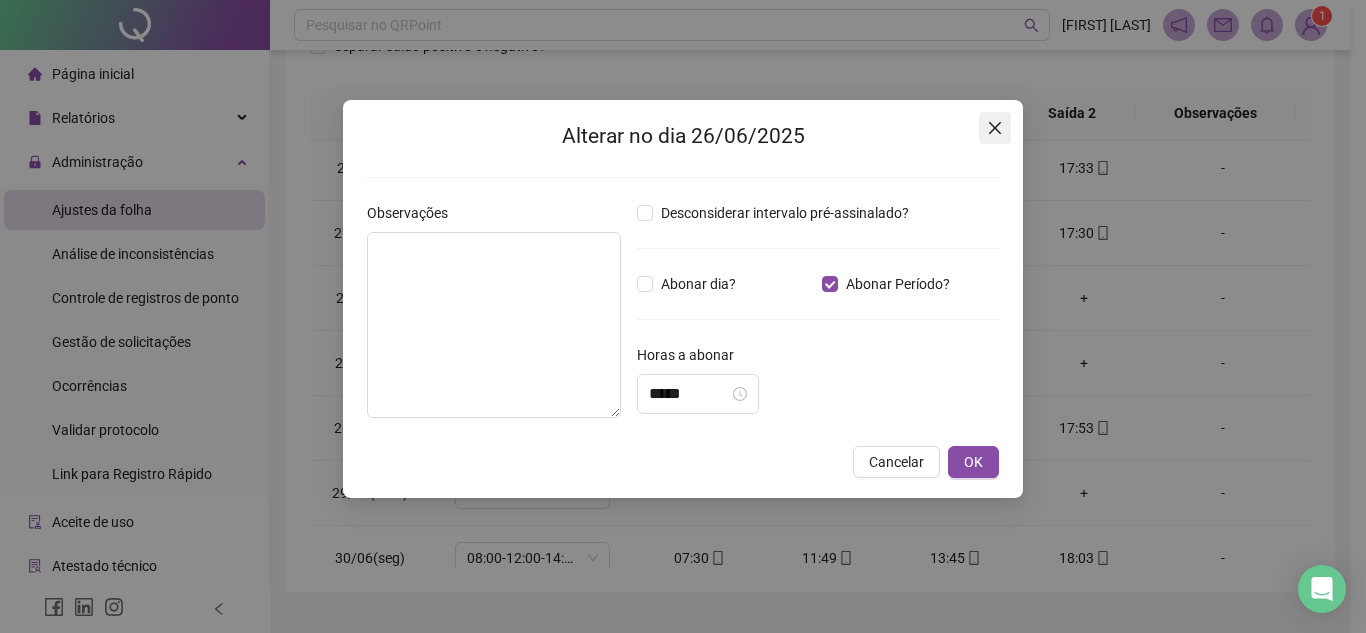 click 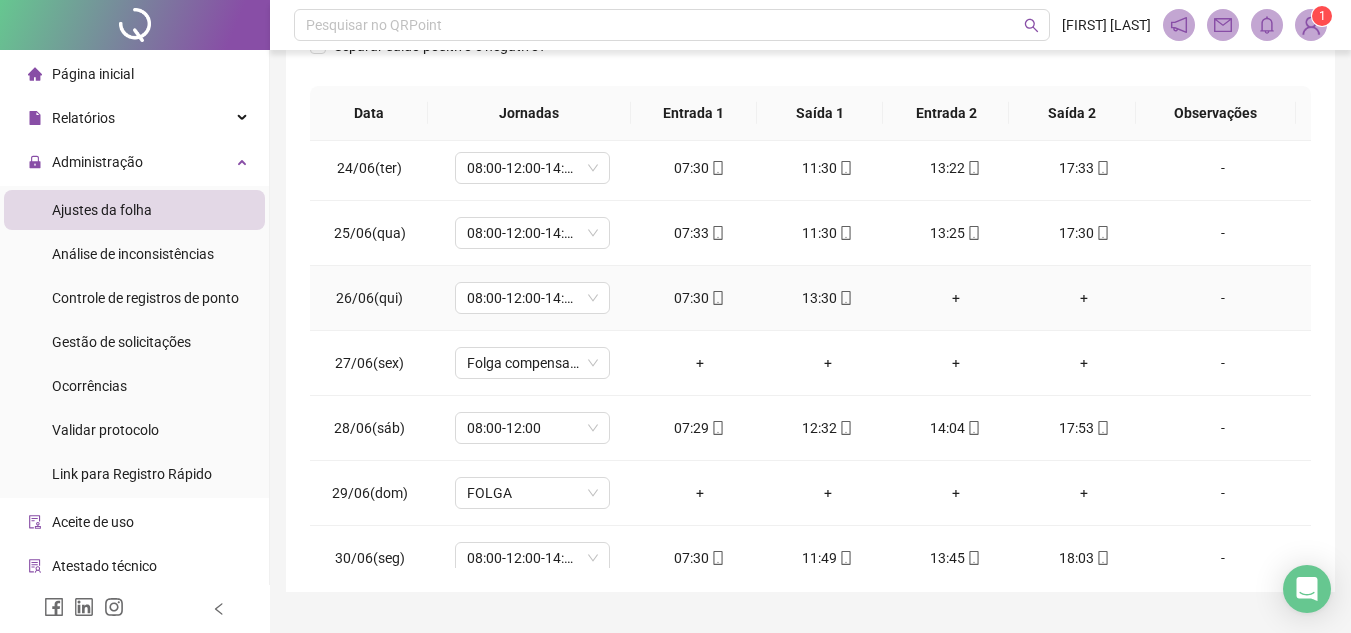 click on "-" at bounding box center [1223, 298] 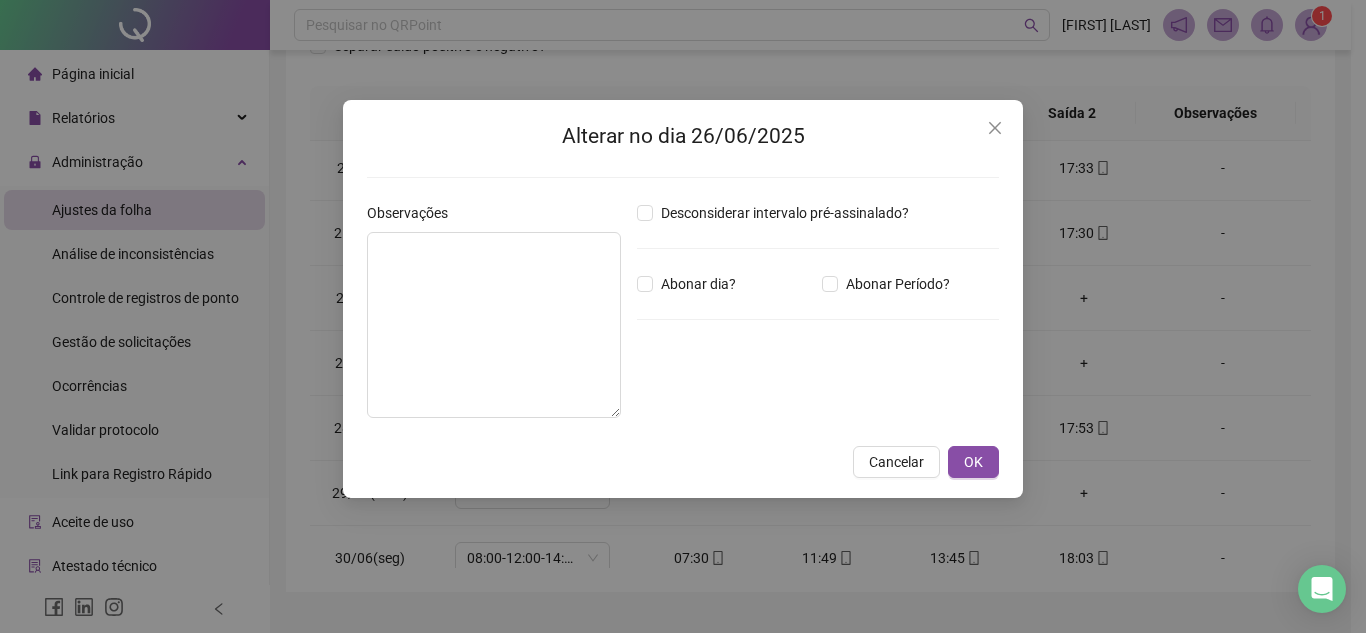 click at bounding box center [995, 128] 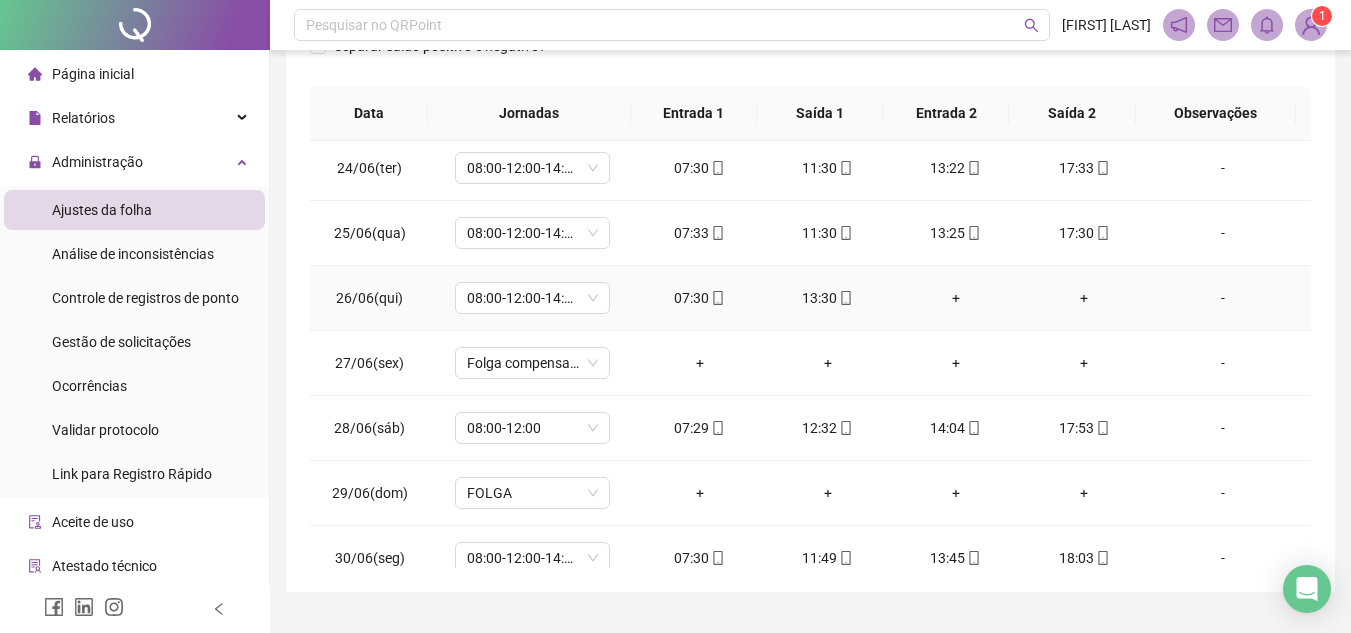 click on "+" at bounding box center [956, 298] 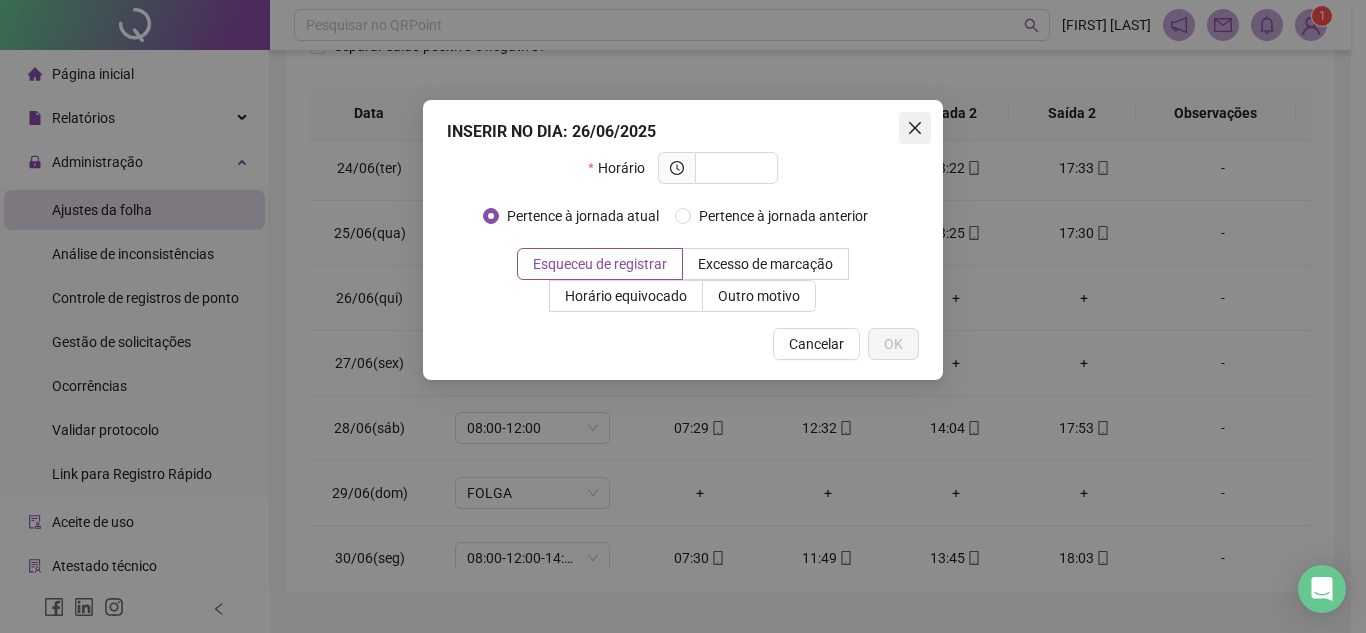 click 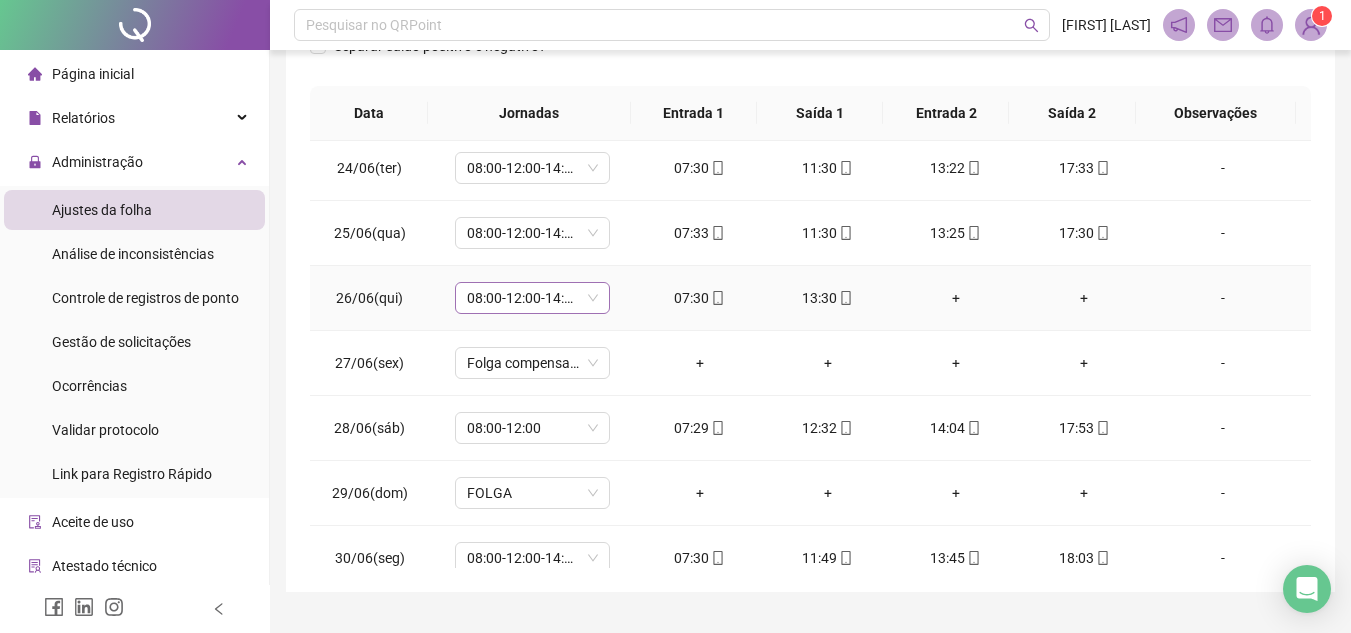 click on "08:00-12:00-14:00-18:00" at bounding box center [532, 298] 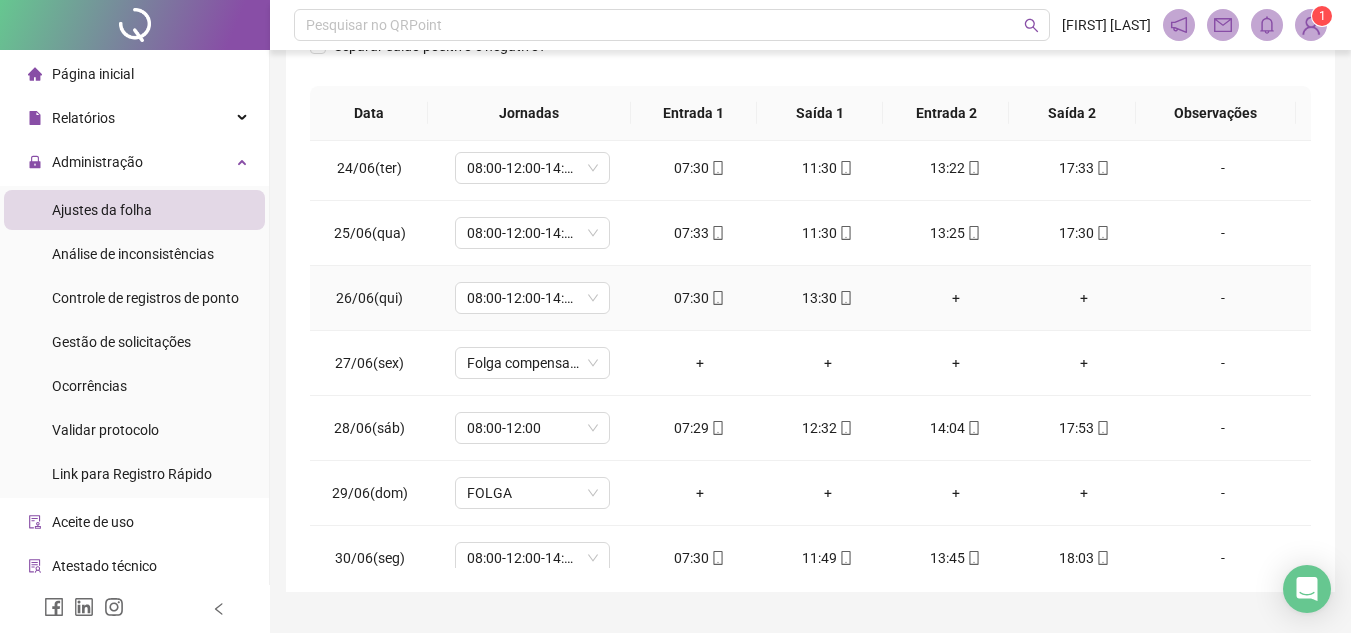 click on "-" at bounding box center [1223, 298] 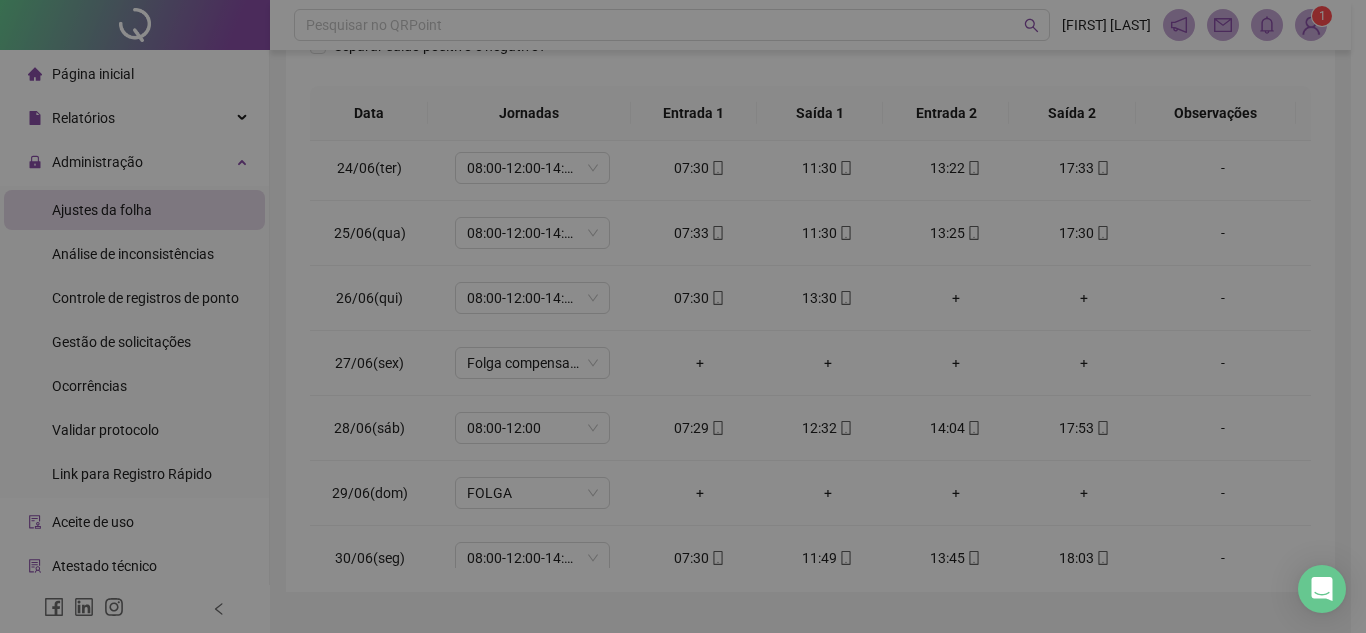 click on "Alterar no dia   26/06/2025 Observações Desconsiderar intervalo pré-assinalado? Abonar dia? Abonar Período? Horas a abonar ***** Aplicar regime de compensação Cancelar OK" at bounding box center (683, 316) 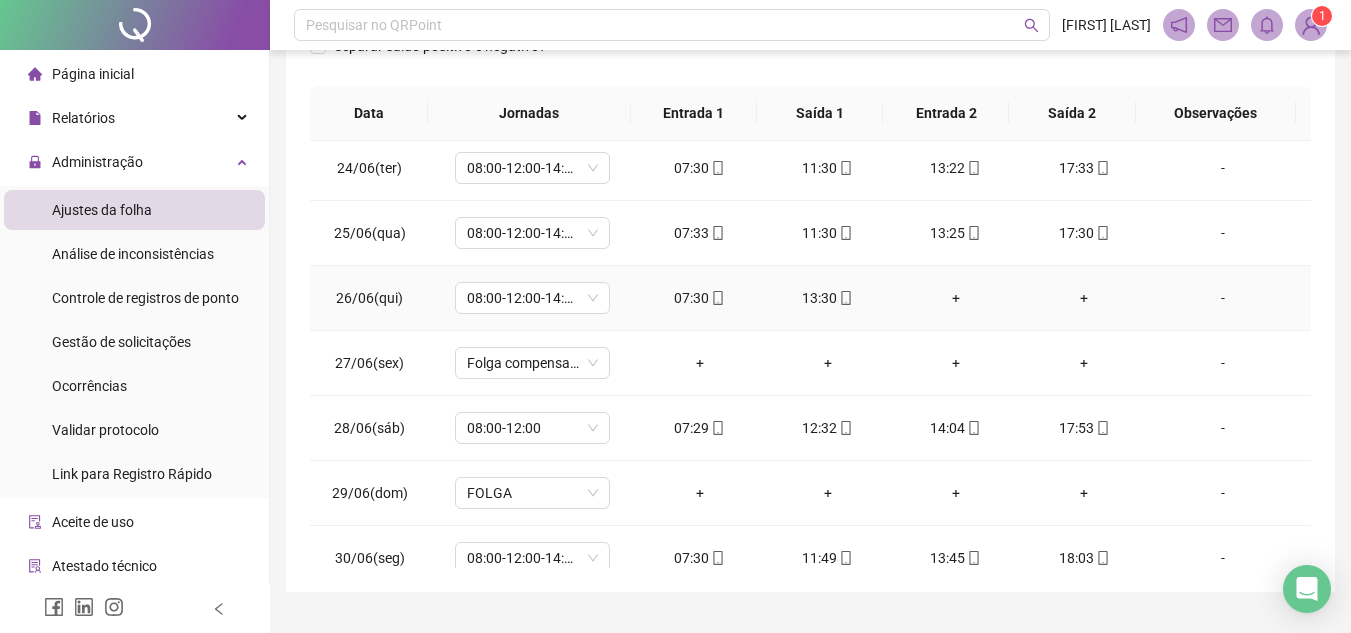 click on "-" at bounding box center [1223, 298] 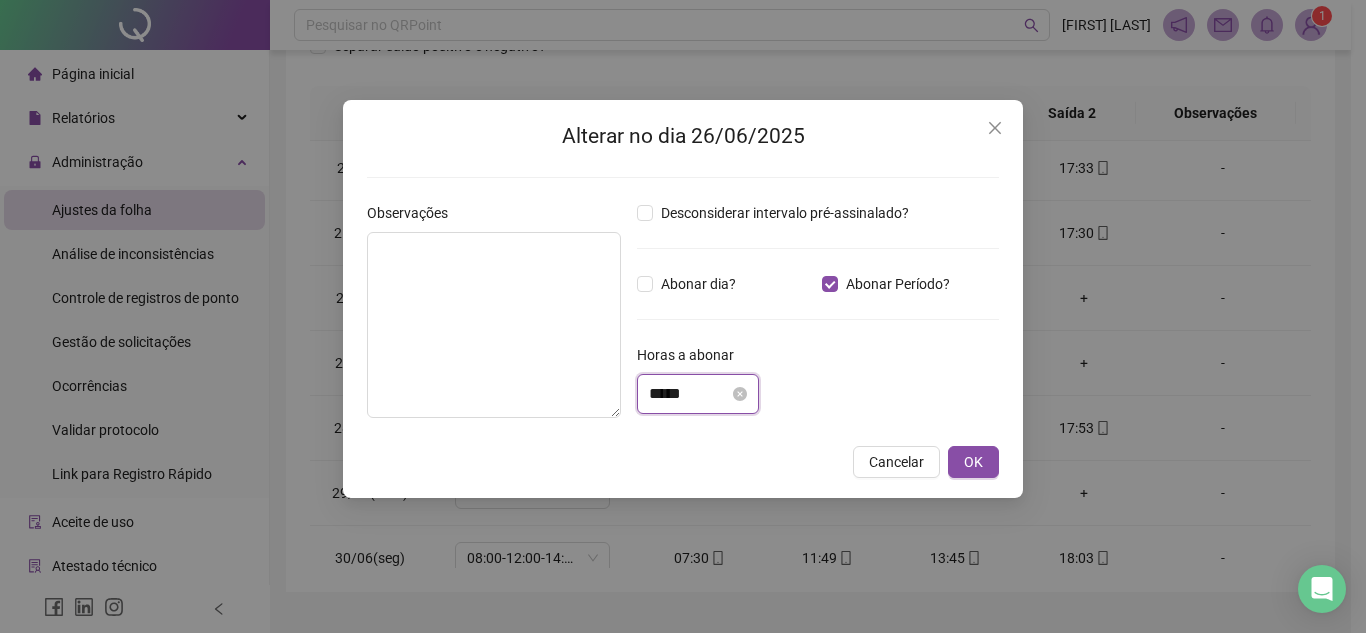 click on "*****" at bounding box center (689, 394) 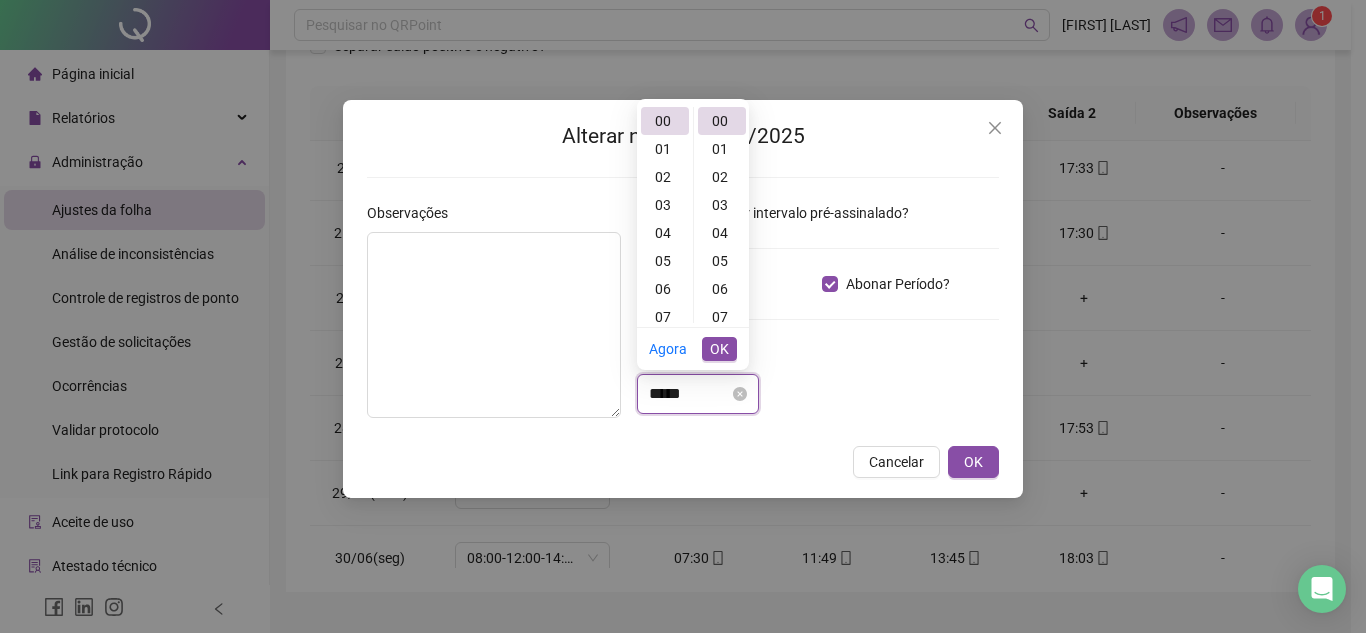 click on "*****" at bounding box center (689, 394) 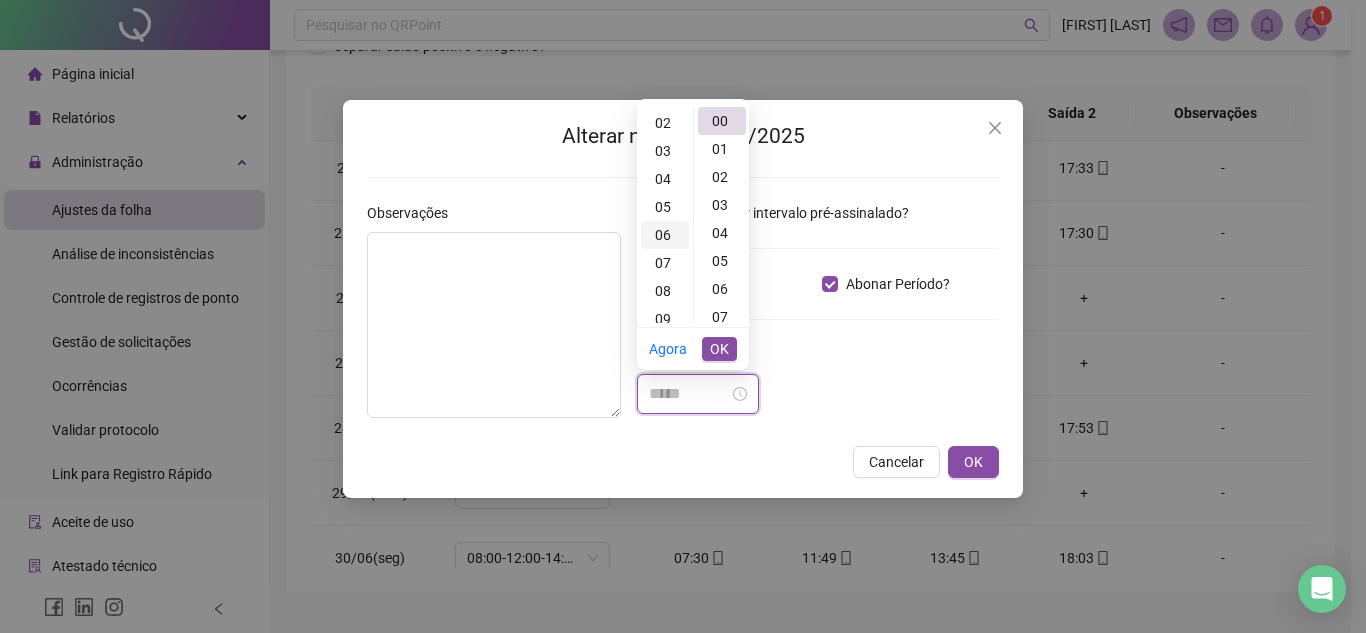 scroll, scrollTop: 200, scrollLeft: 0, axis: vertical 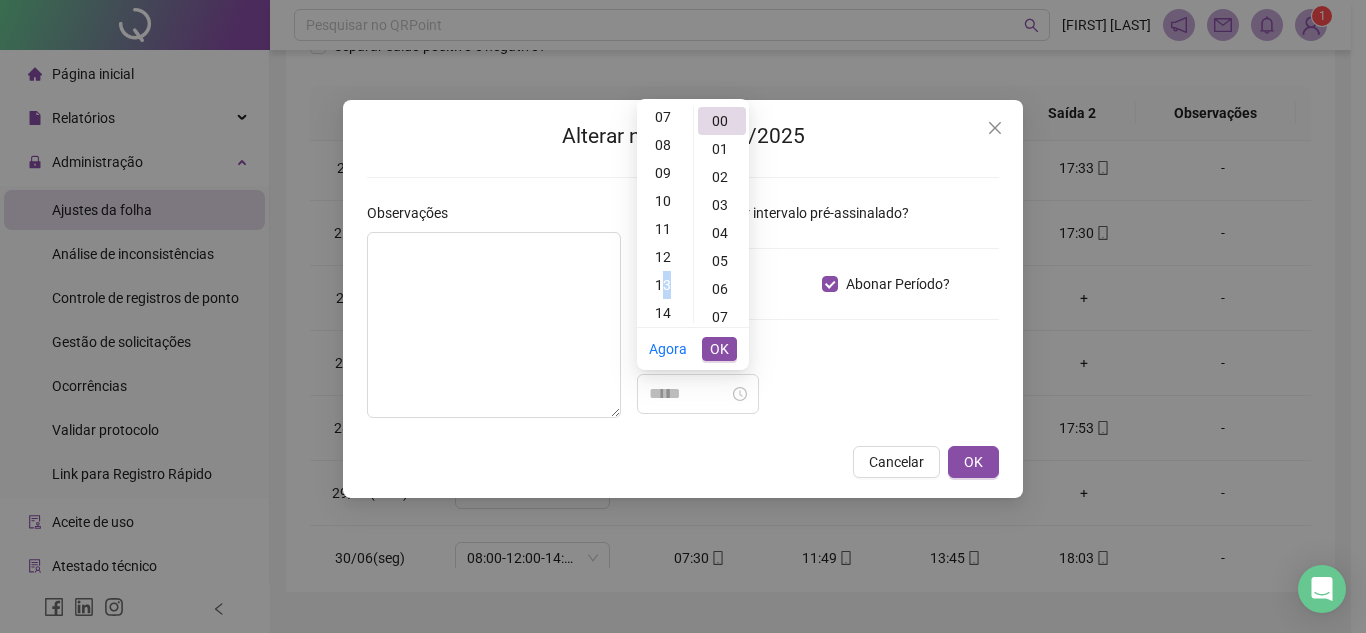 click on "13" at bounding box center [665, 285] 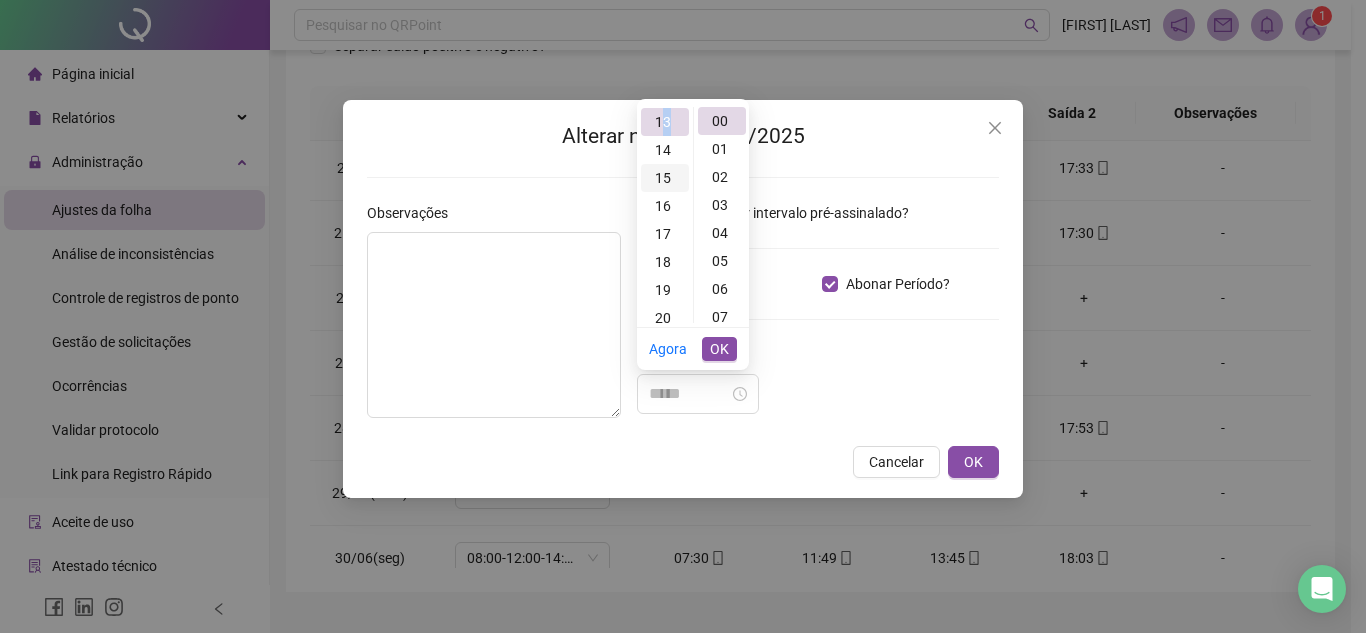 scroll, scrollTop: 364, scrollLeft: 0, axis: vertical 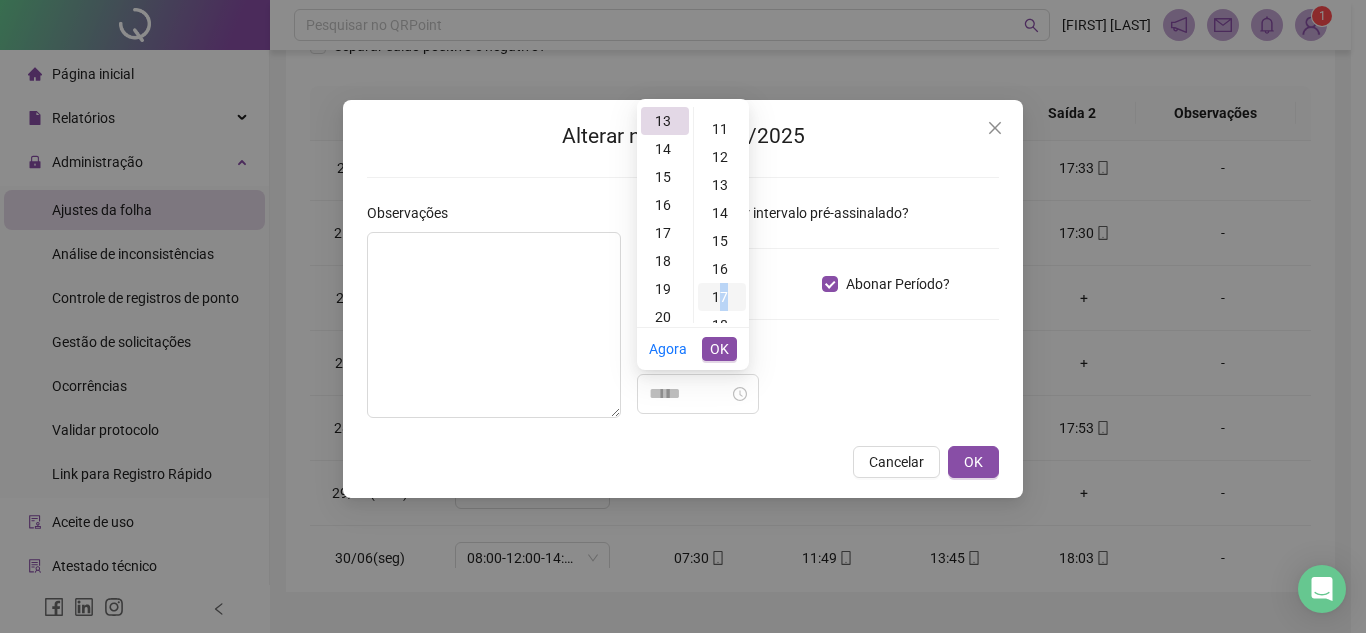 click on "17" at bounding box center [722, 297] 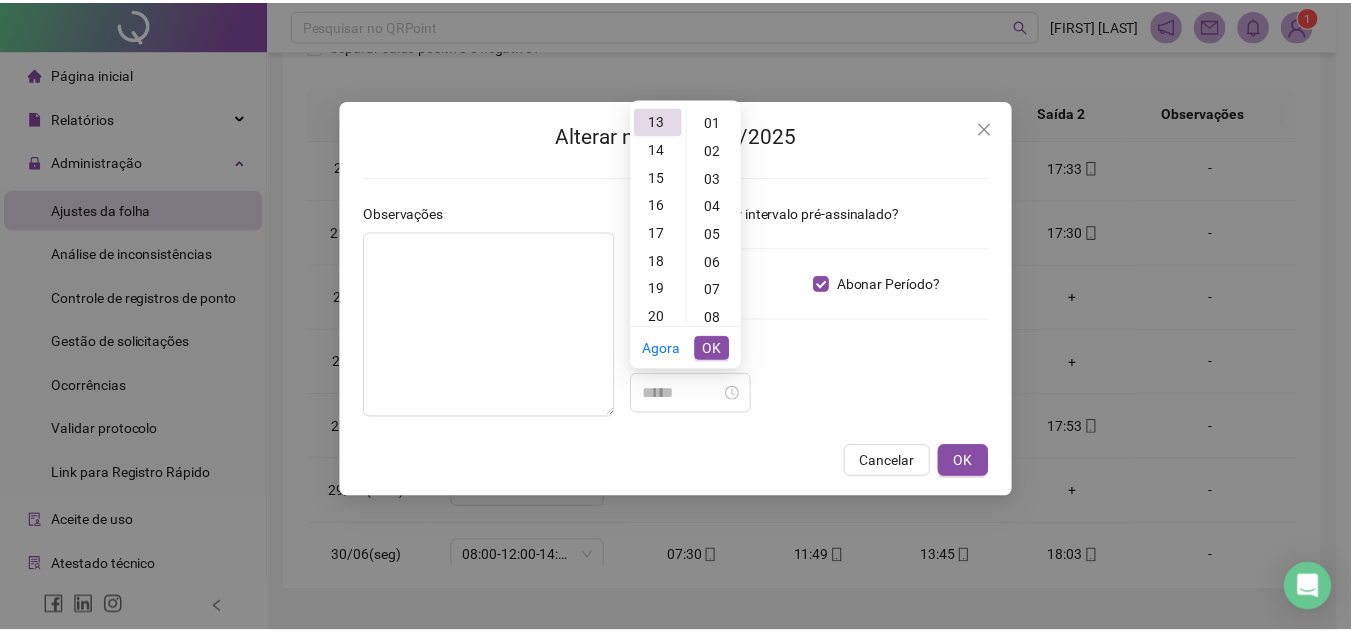 scroll, scrollTop: 0, scrollLeft: 0, axis: both 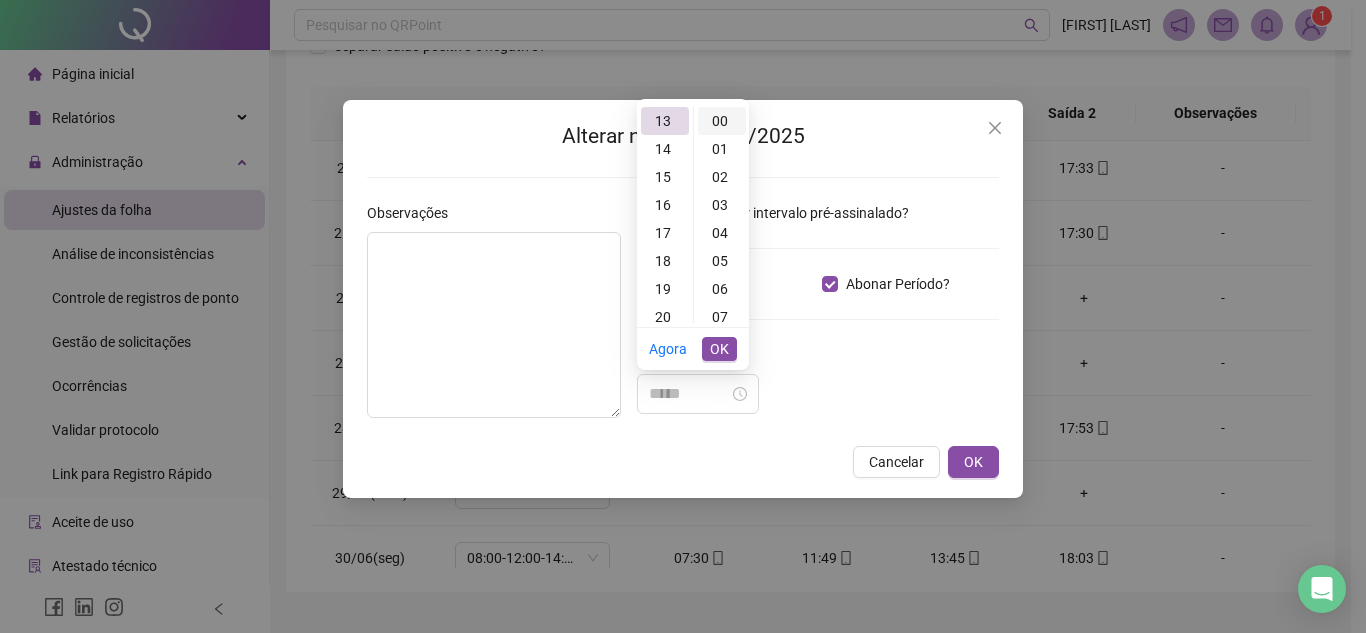 click on "00" at bounding box center [722, 121] 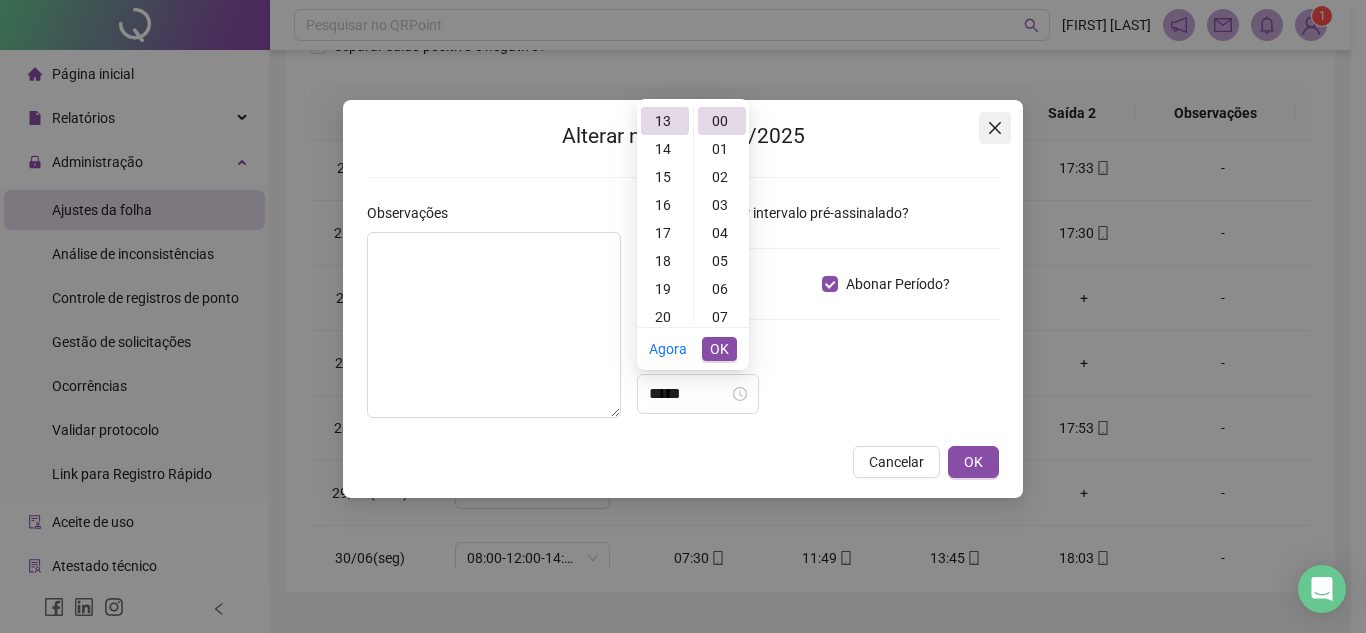 type on "*****" 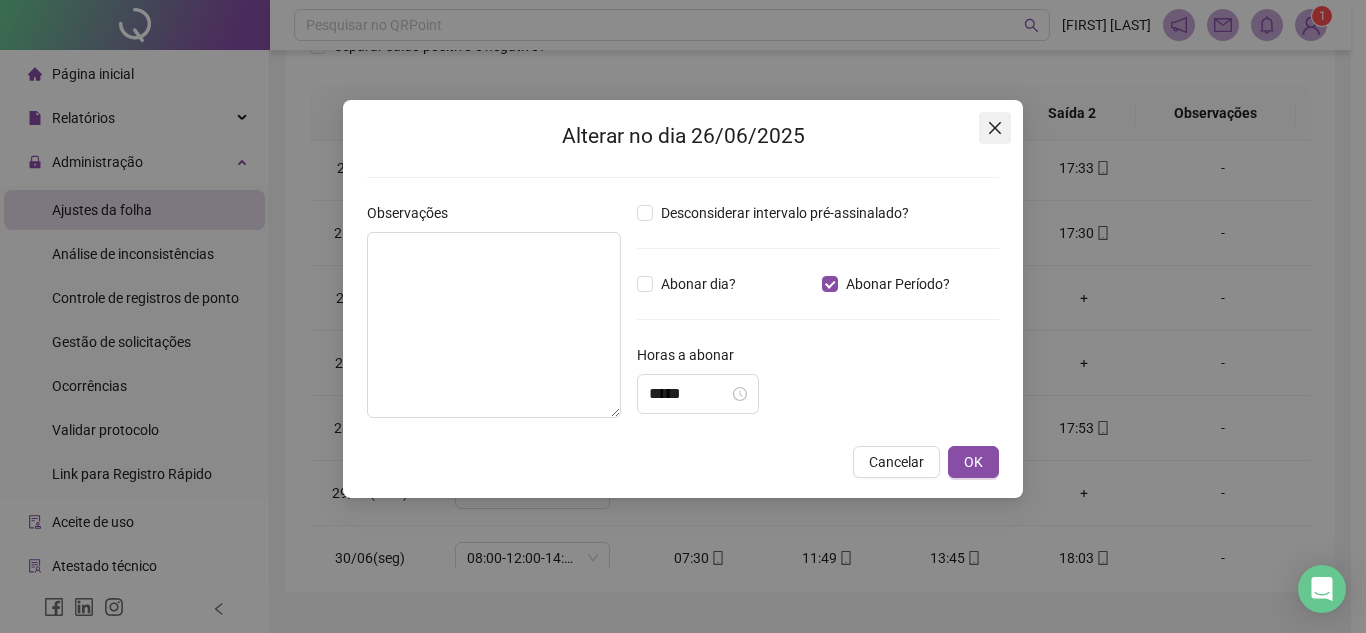 click 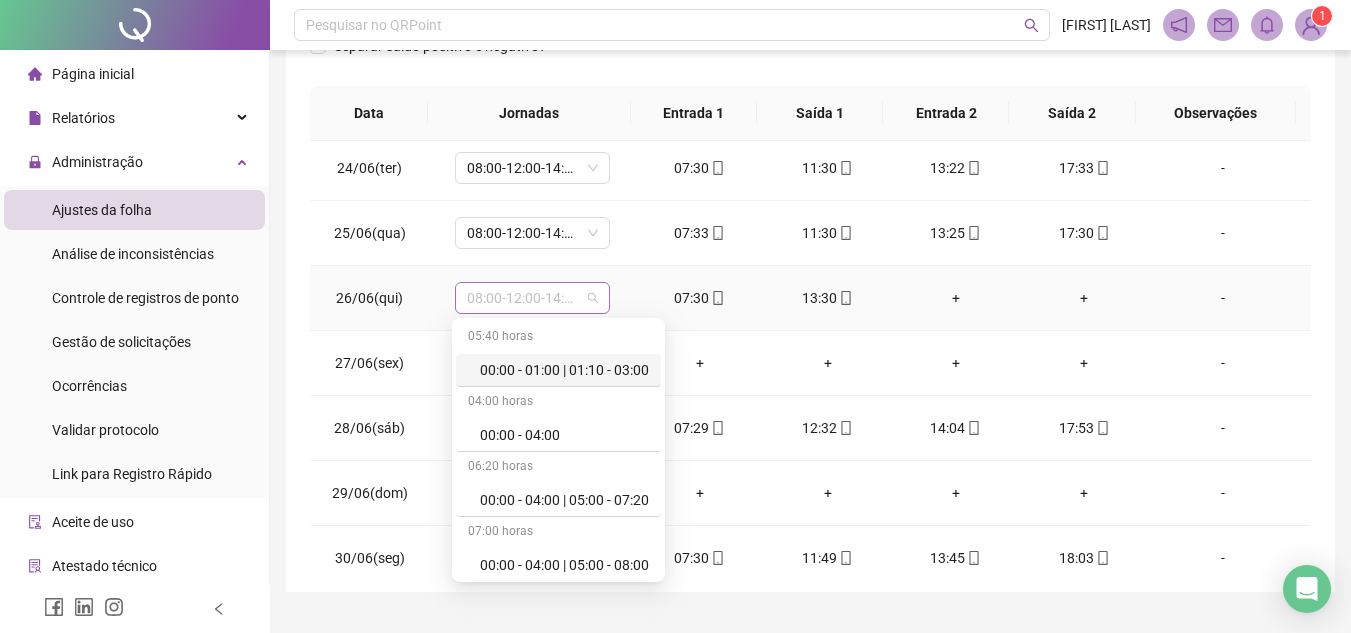 click on "08:00-12:00-14:00-18:00" at bounding box center (532, 298) 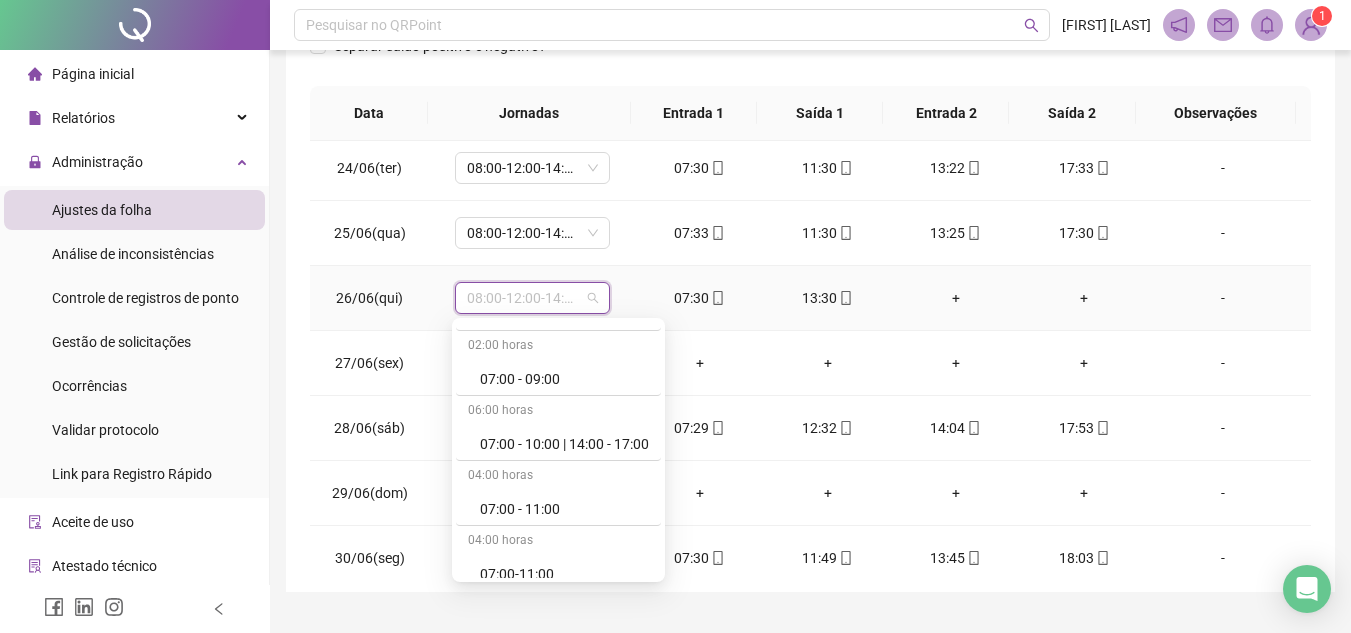 scroll, scrollTop: 1800, scrollLeft: 0, axis: vertical 